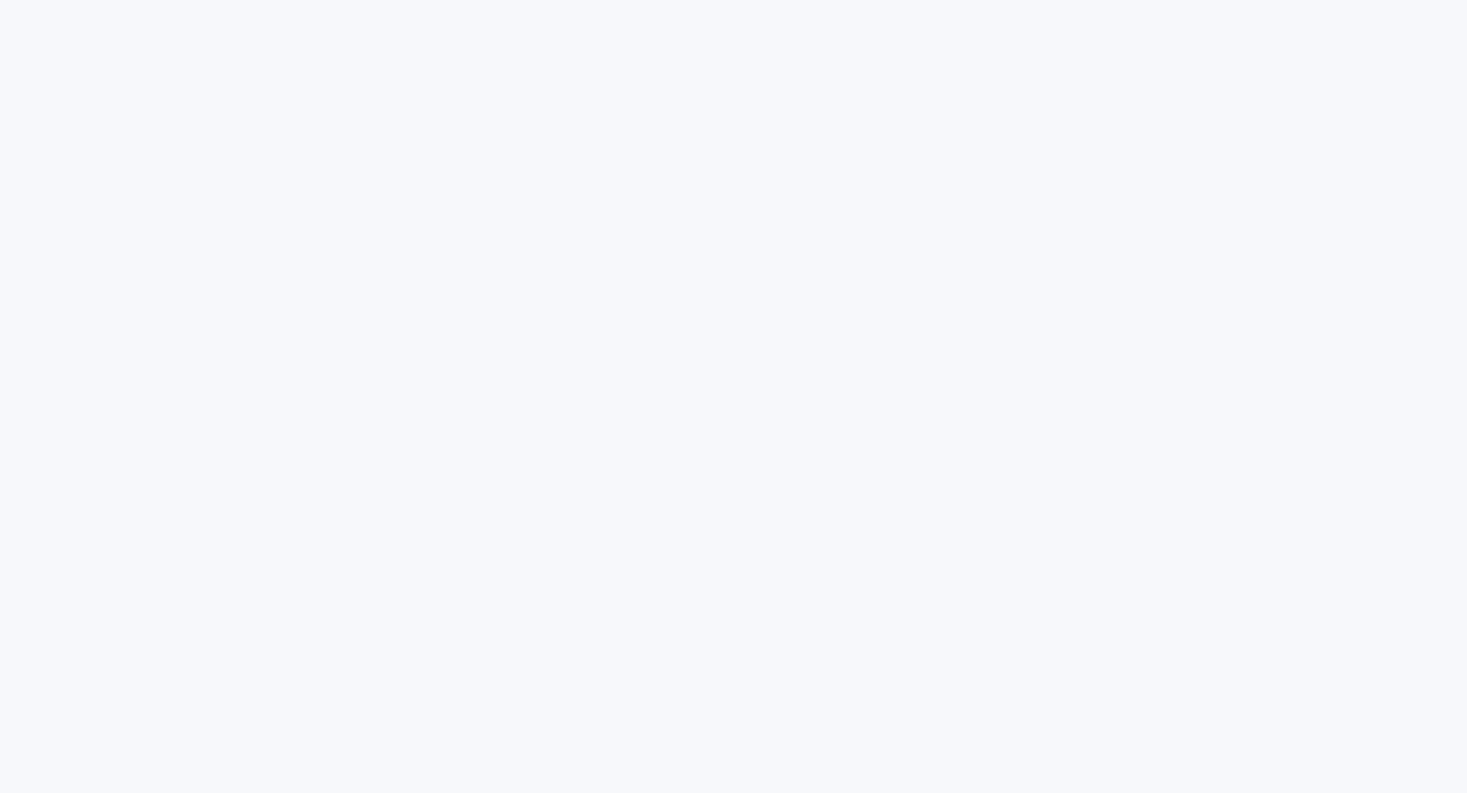 scroll, scrollTop: 0, scrollLeft: 0, axis: both 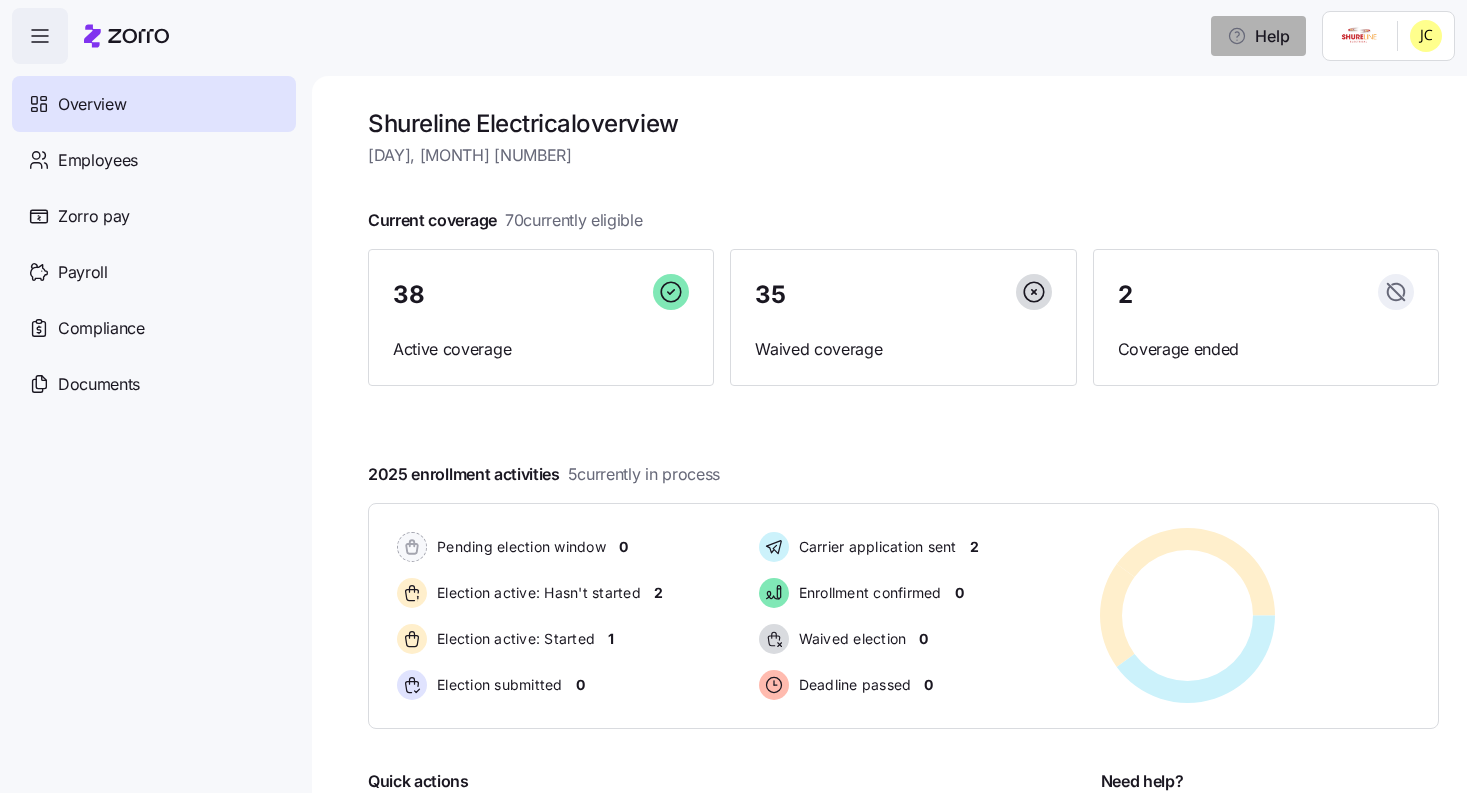 click on "Help" at bounding box center [1258, 36] 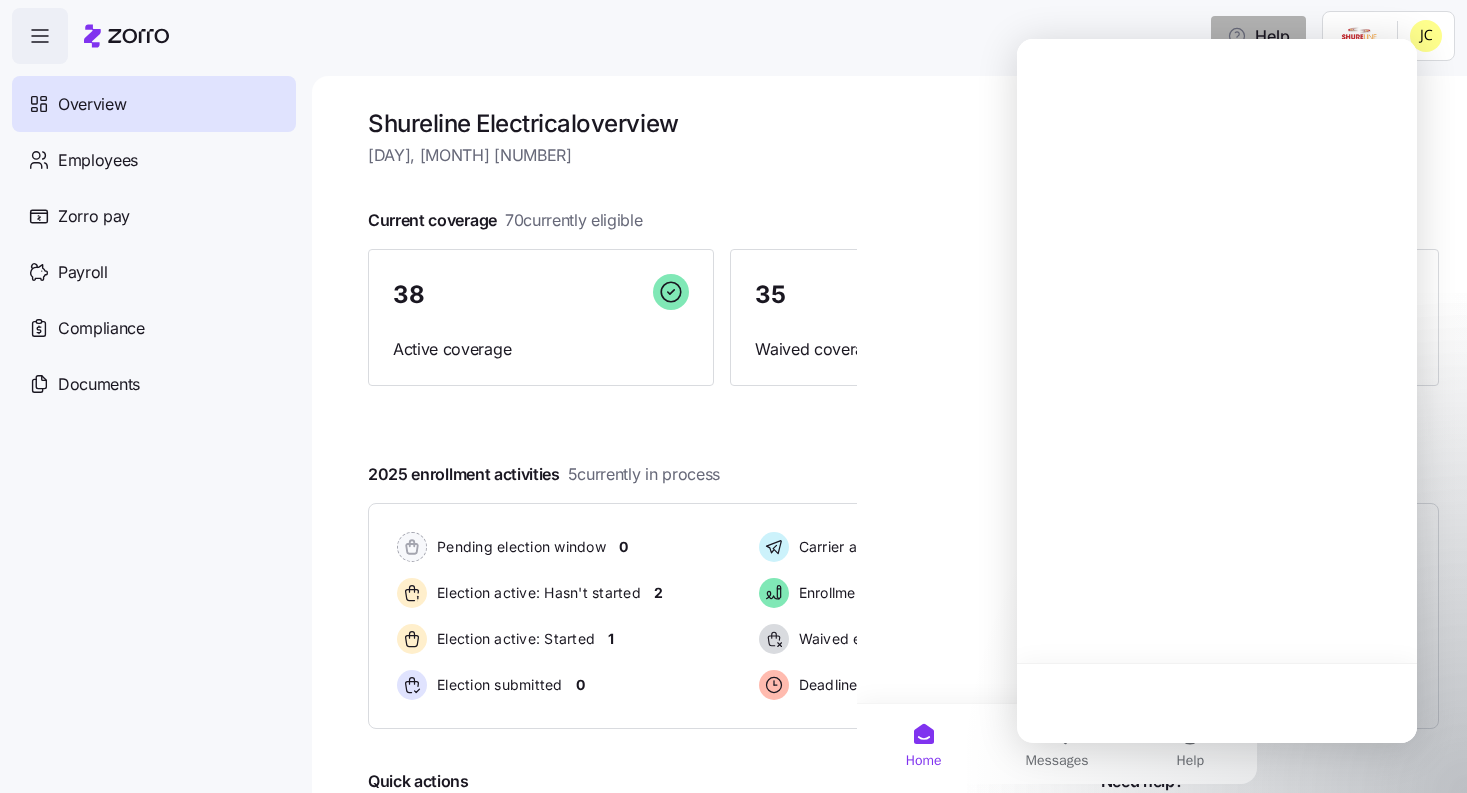 scroll, scrollTop: 0, scrollLeft: 0, axis: both 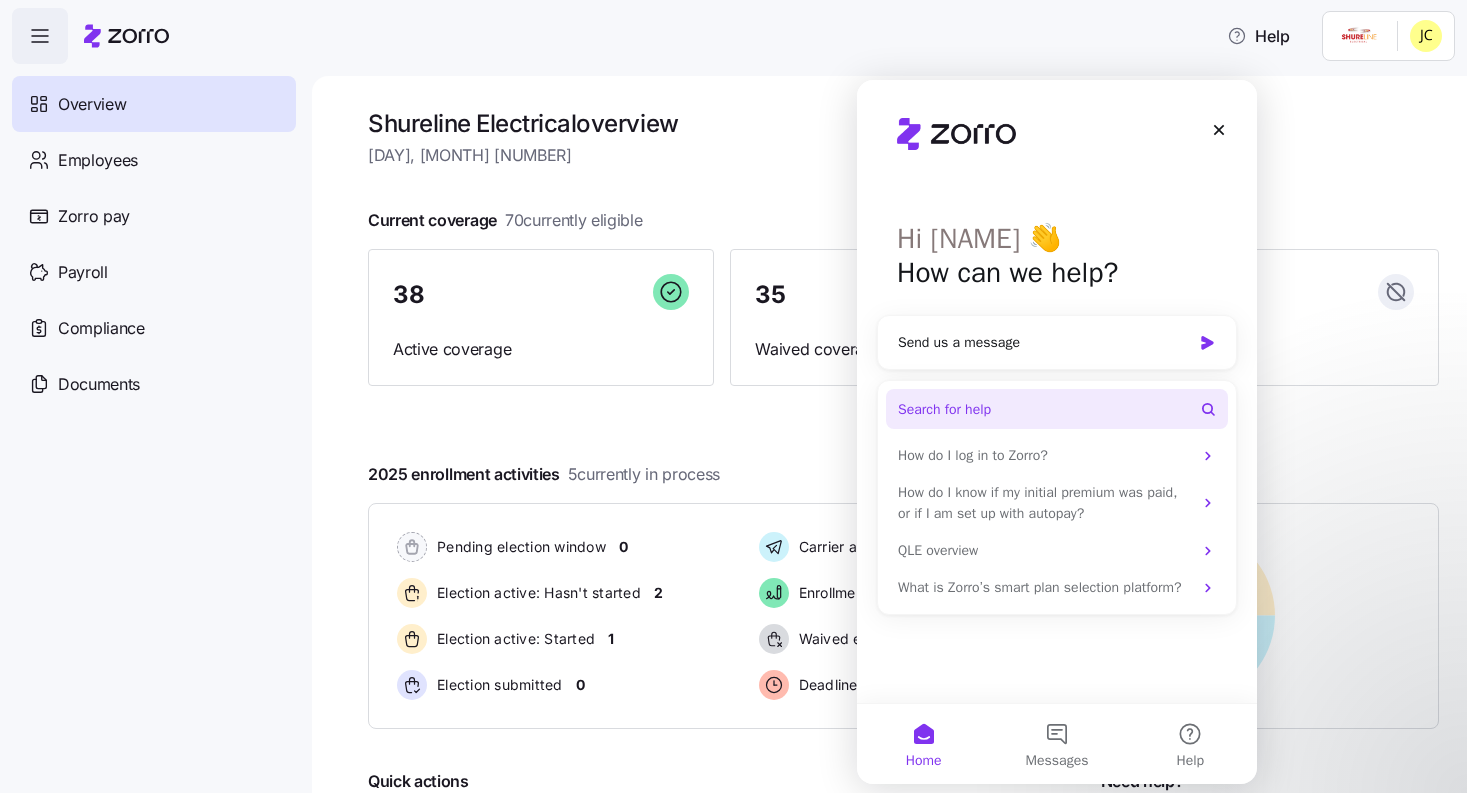 click on "Search for help" at bounding box center (1057, 409) 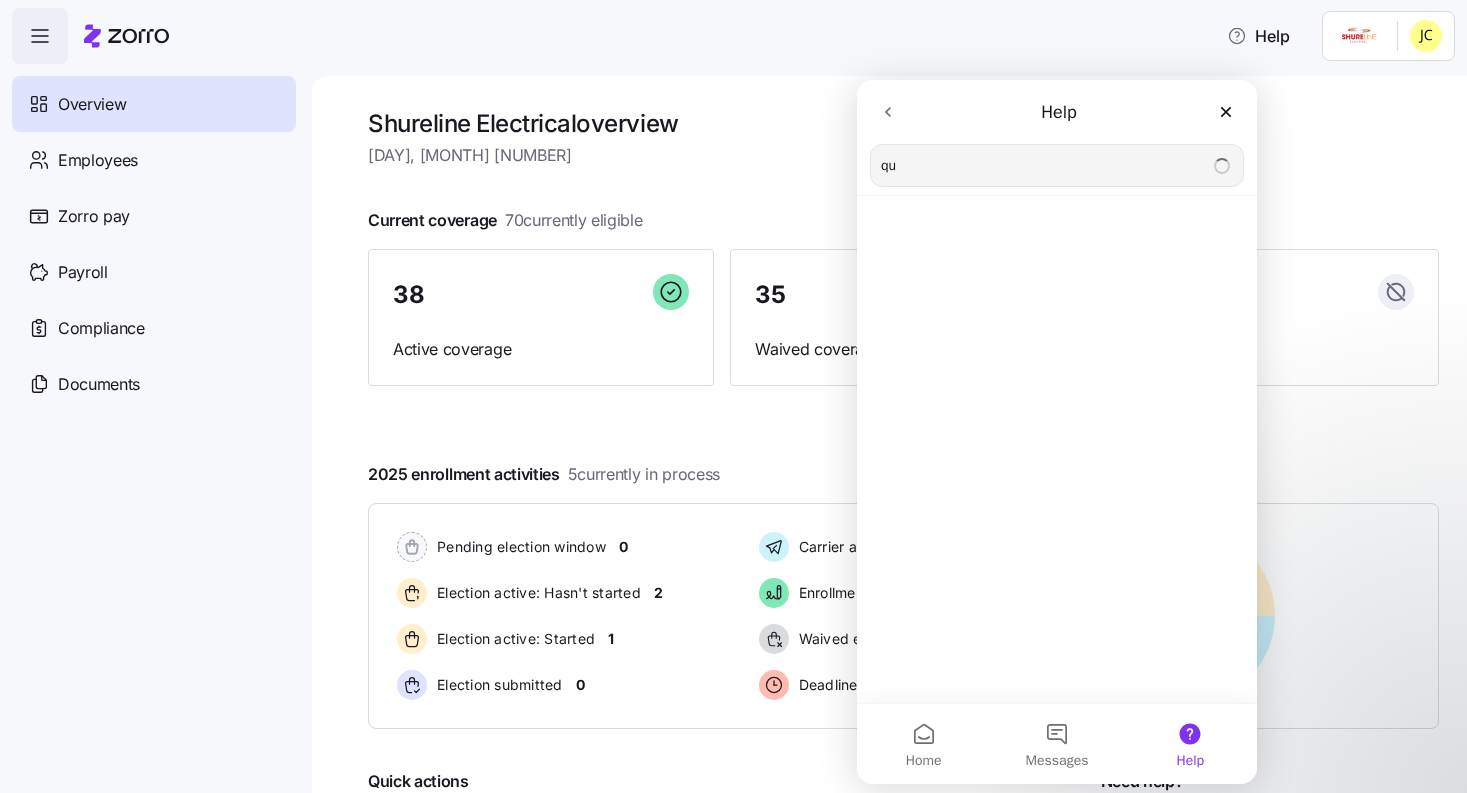 type on "q" 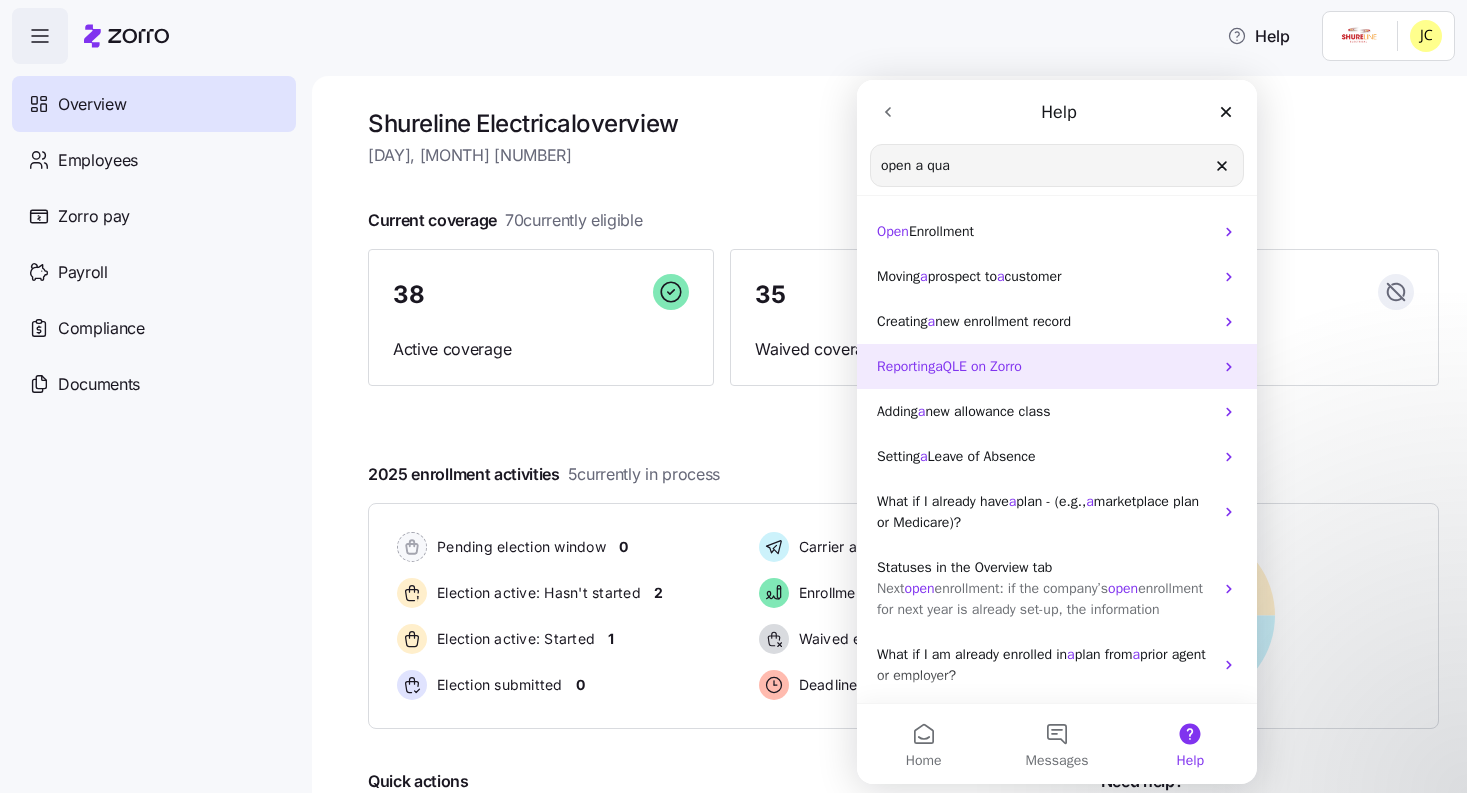 type on "open a qua" 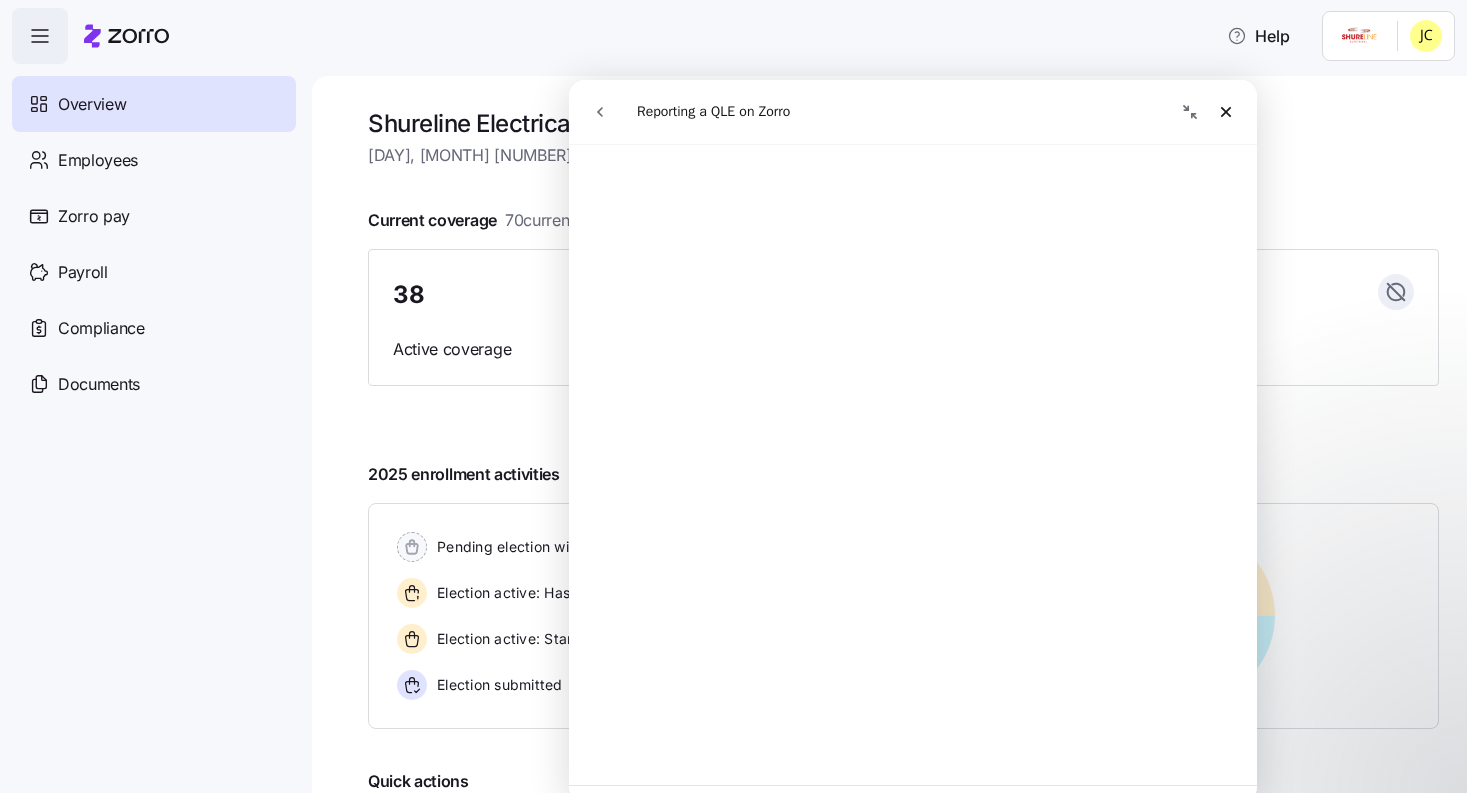 scroll, scrollTop: 393, scrollLeft: 0, axis: vertical 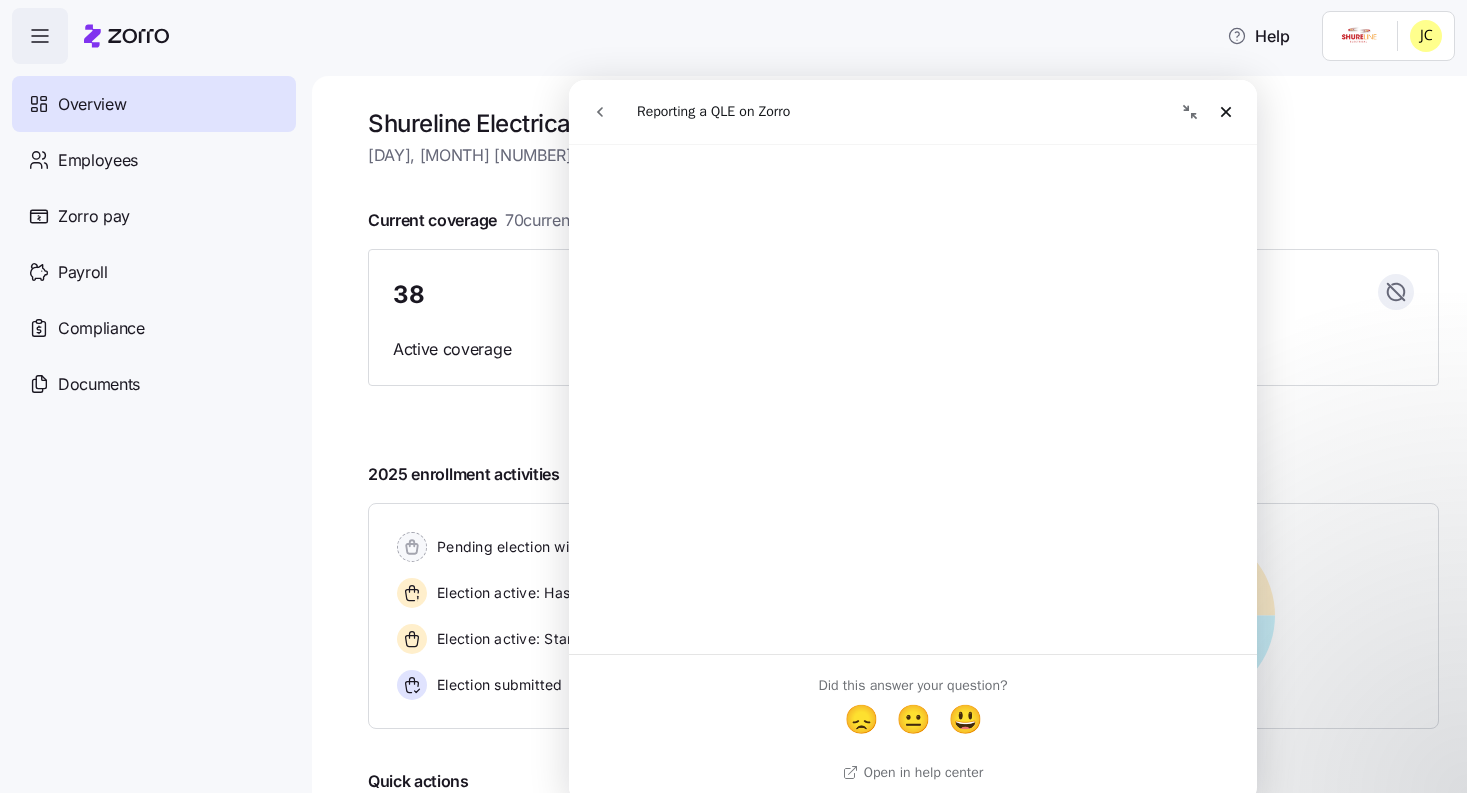 click on "Overview Employees Zorro pay Payroll Compliance Documents" at bounding box center (156, 428) 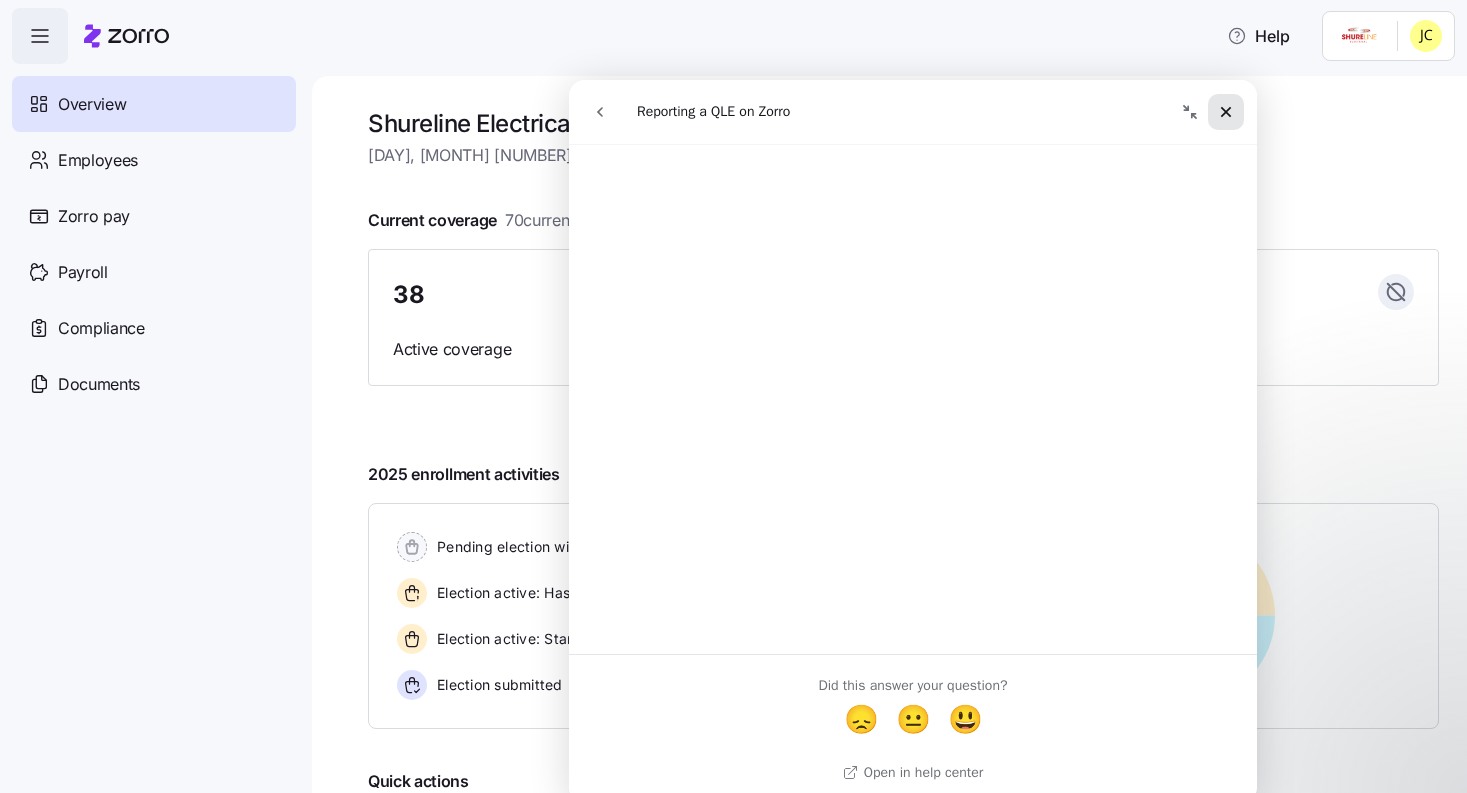 click at bounding box center [1226, 112] 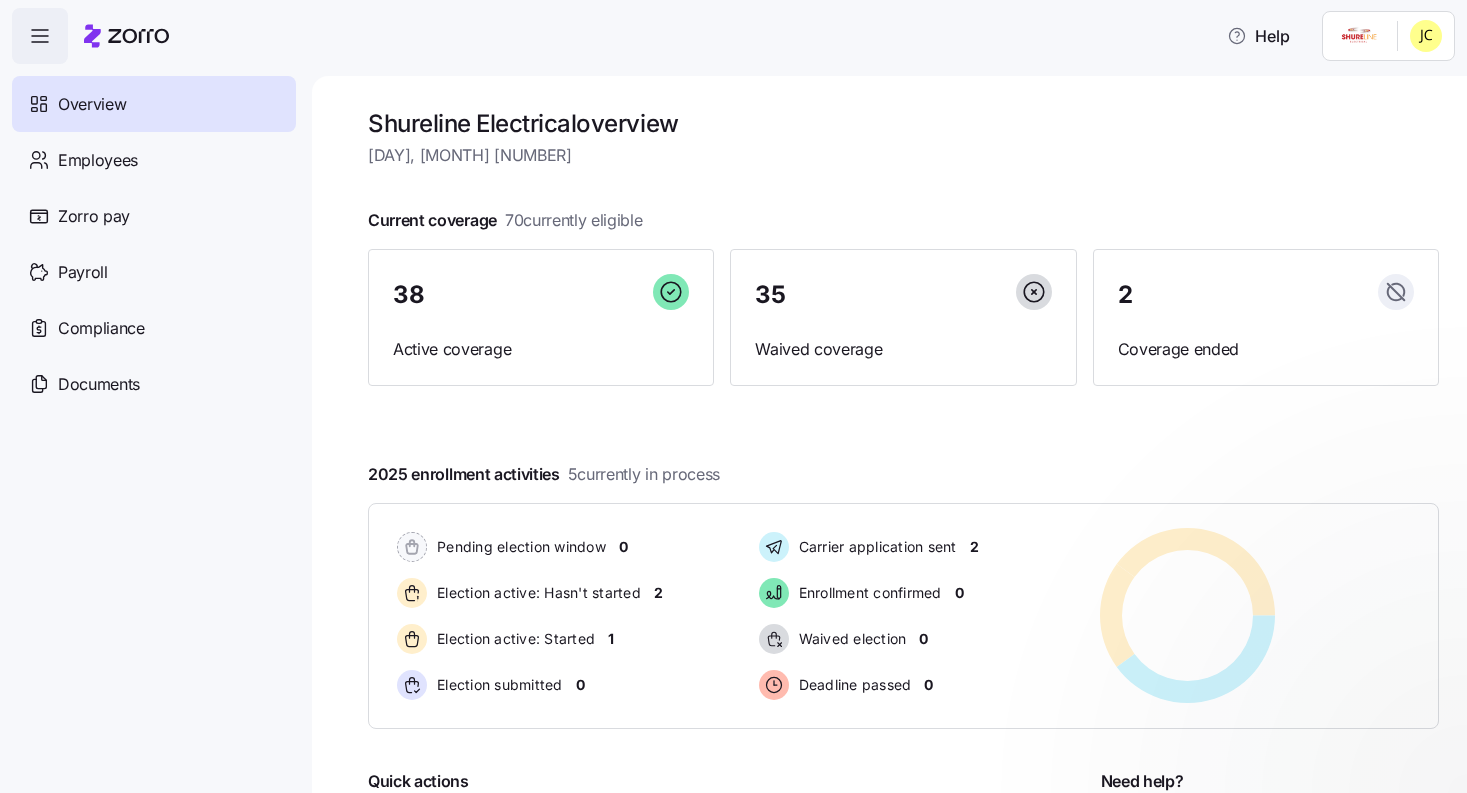 scroll, scrollTop: 0, scrollLeft: 0, axis: both 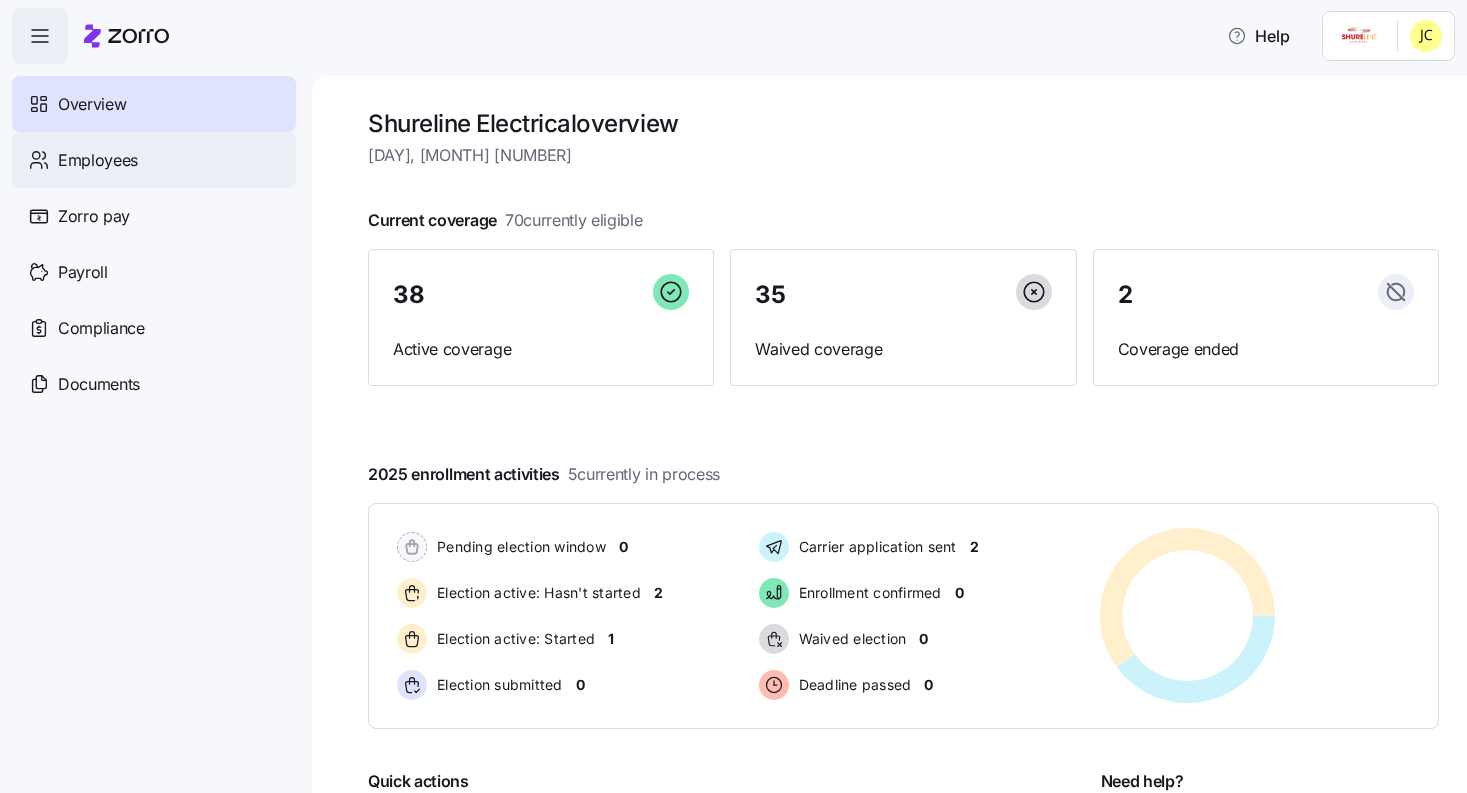 click on "Employees" at bounding box center [154, 160] 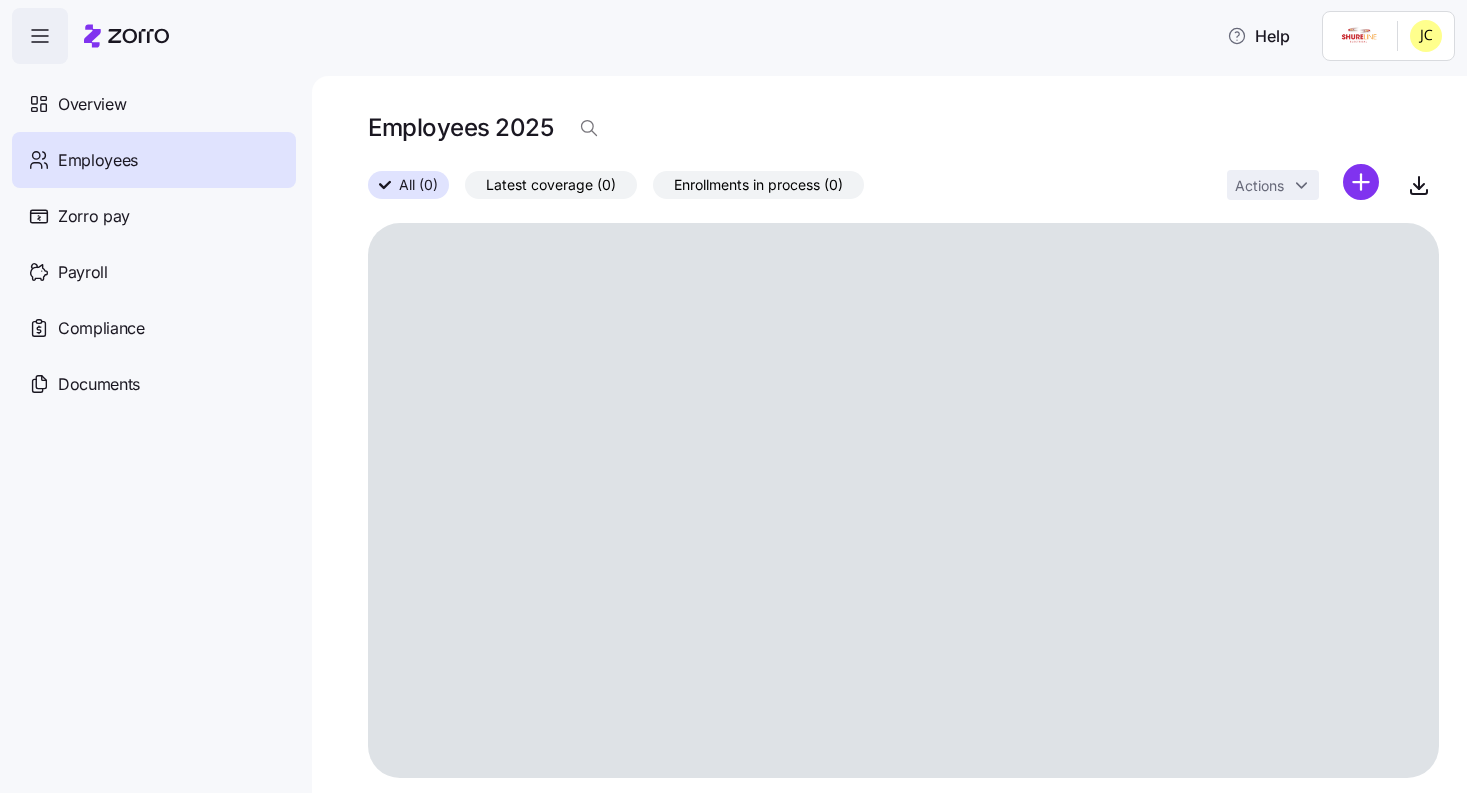 drag, startPoint x: 578, startPoint y: 128, endPoint x: 720, endPoint y: 101, distance: 144.54411 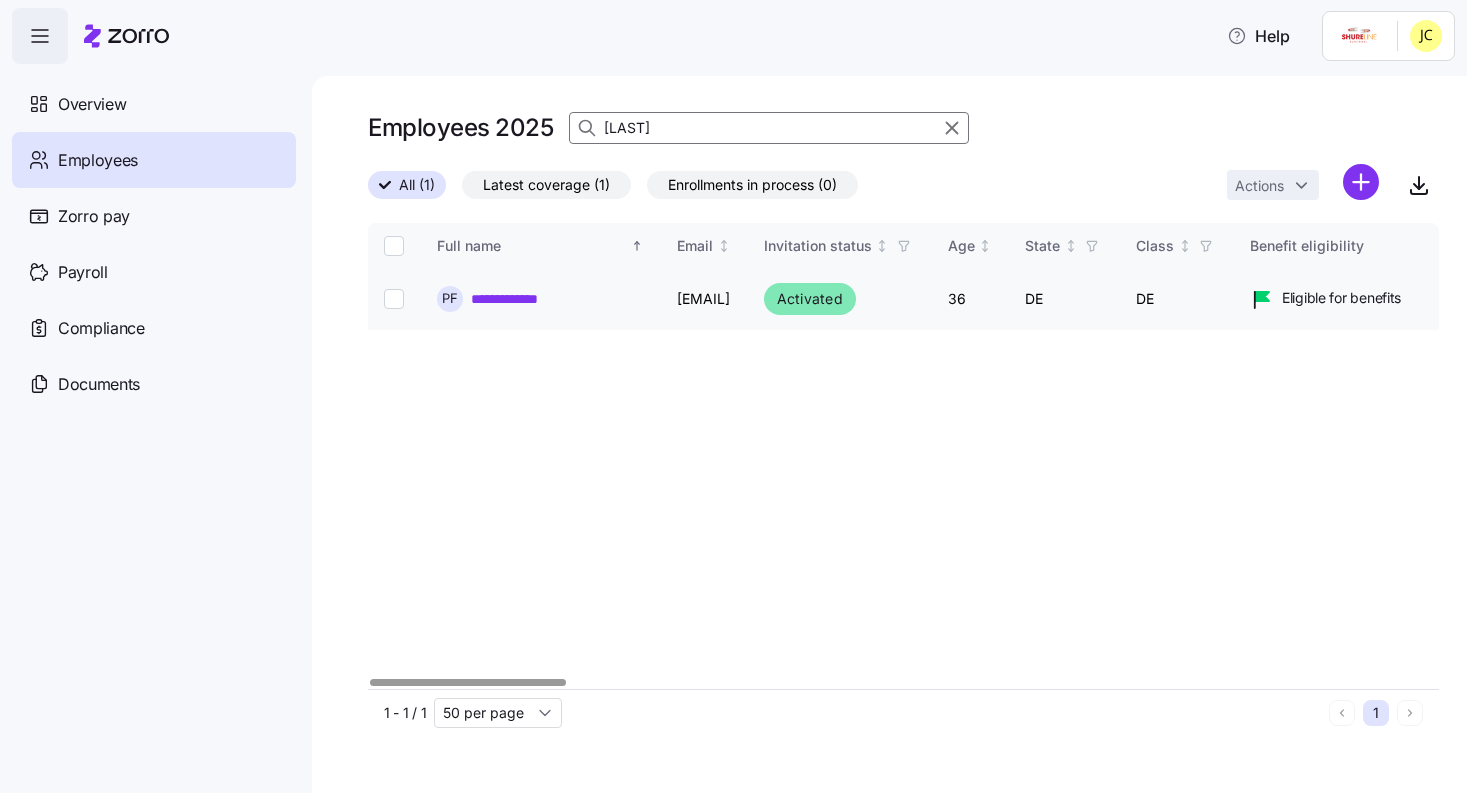 type on "[LAST]" 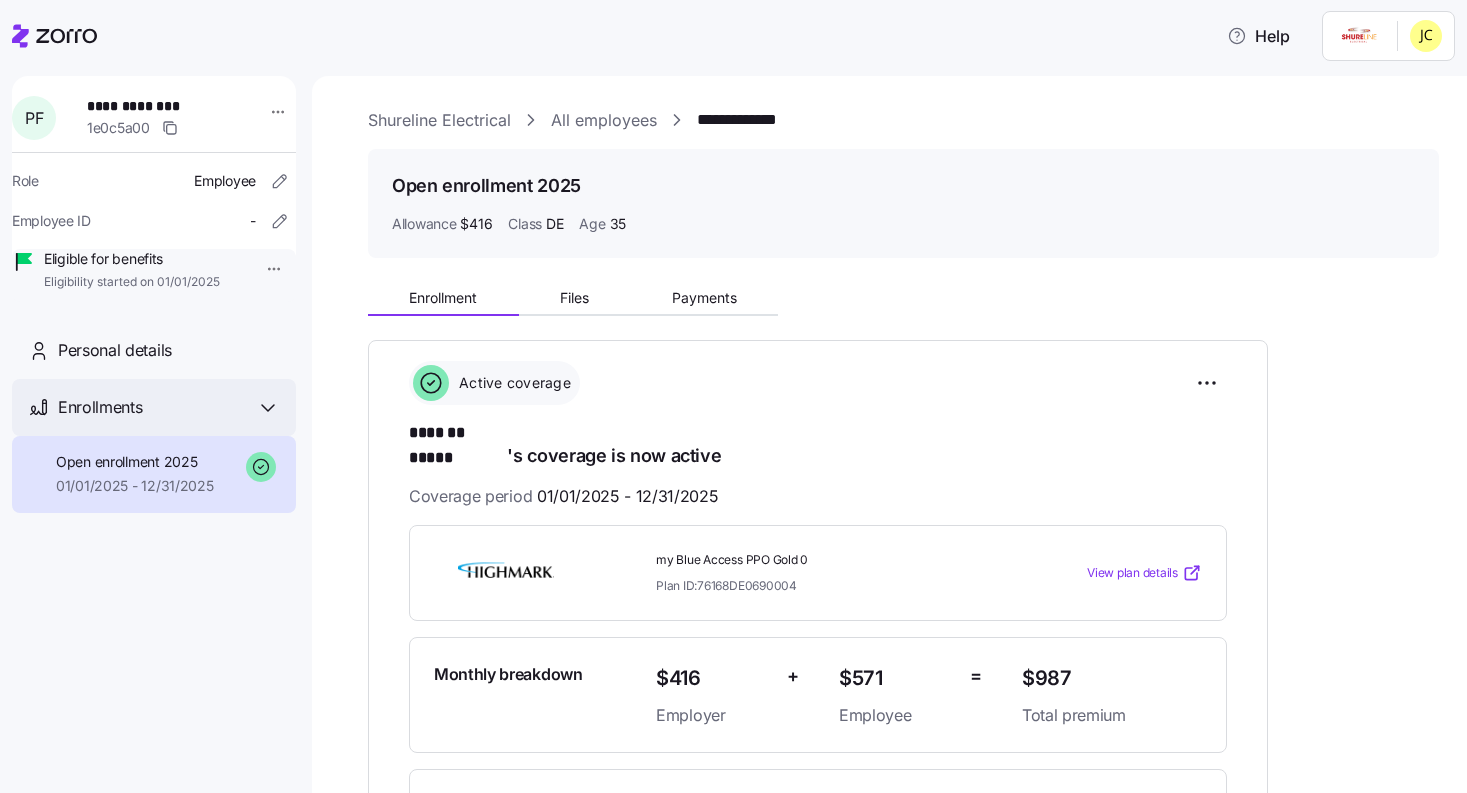 click on "Enrollments" at bounding box center (169, 407) 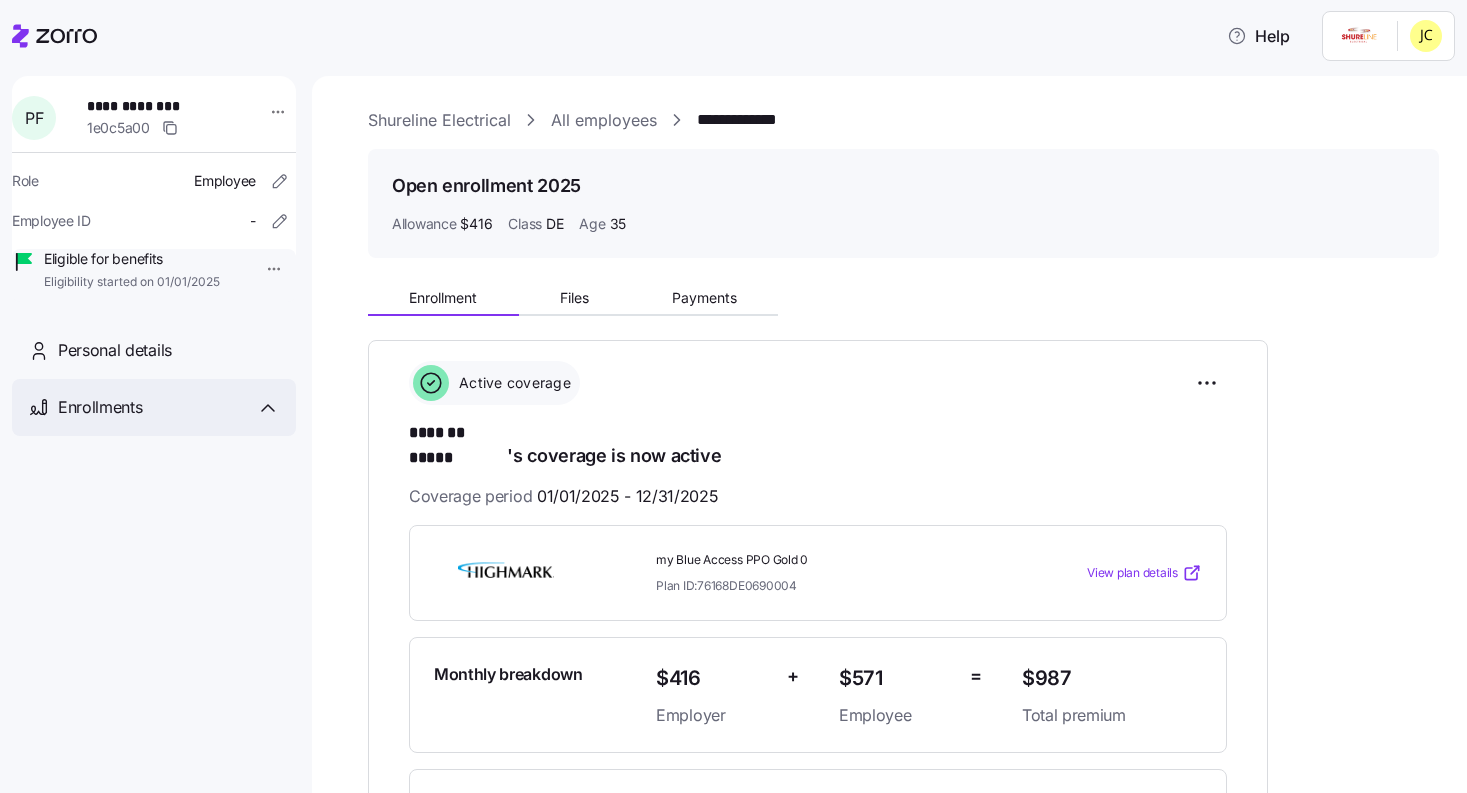 click on "Enrollments" at bounding box center (169, 407) 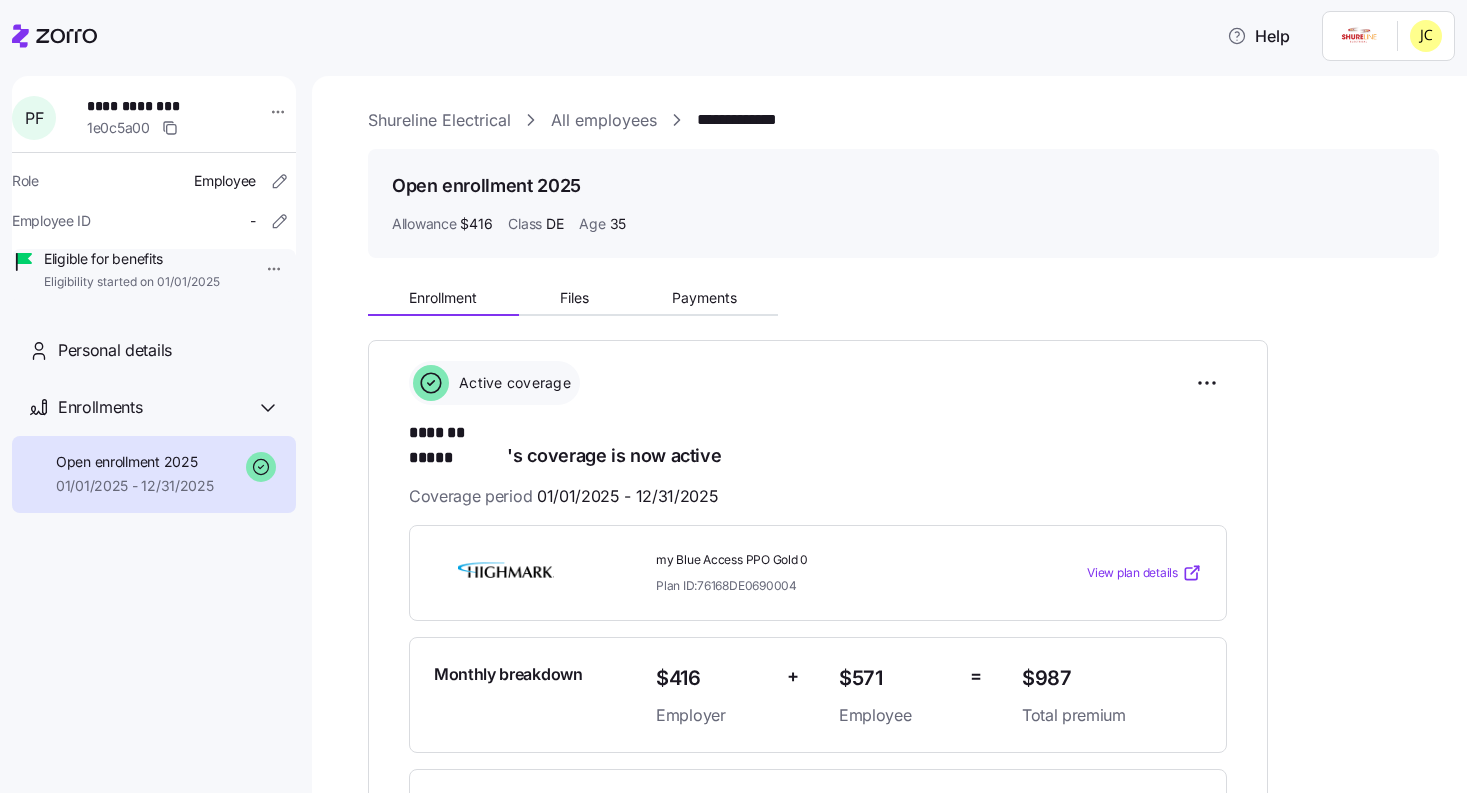 drag, startPoint x: 183, startPoint y: 513, endPoint x: 194, endPoint y: 513, distance: 11 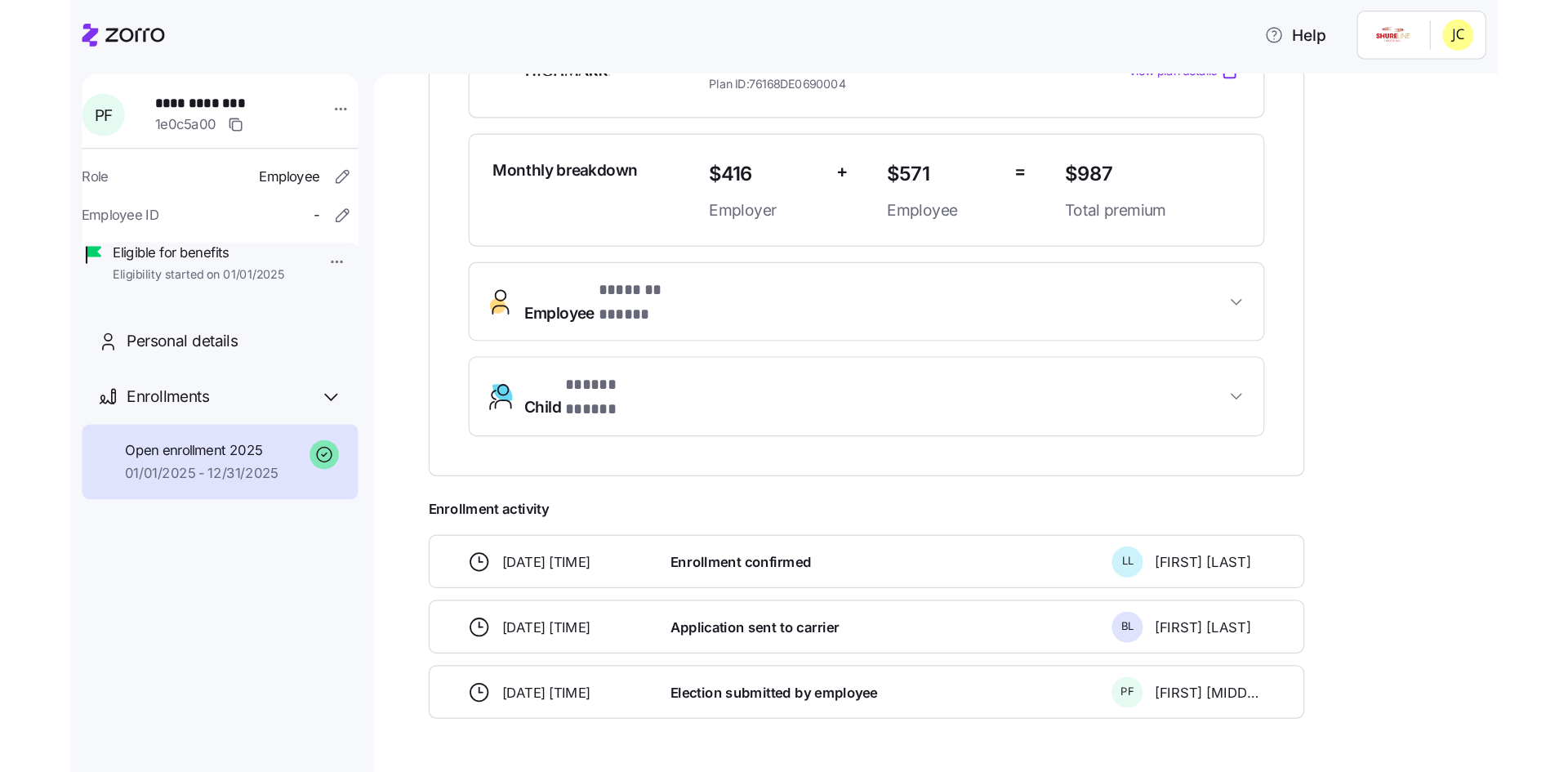 scroll, scrollTop: 294, scrollLeft: 0, axis: vertical 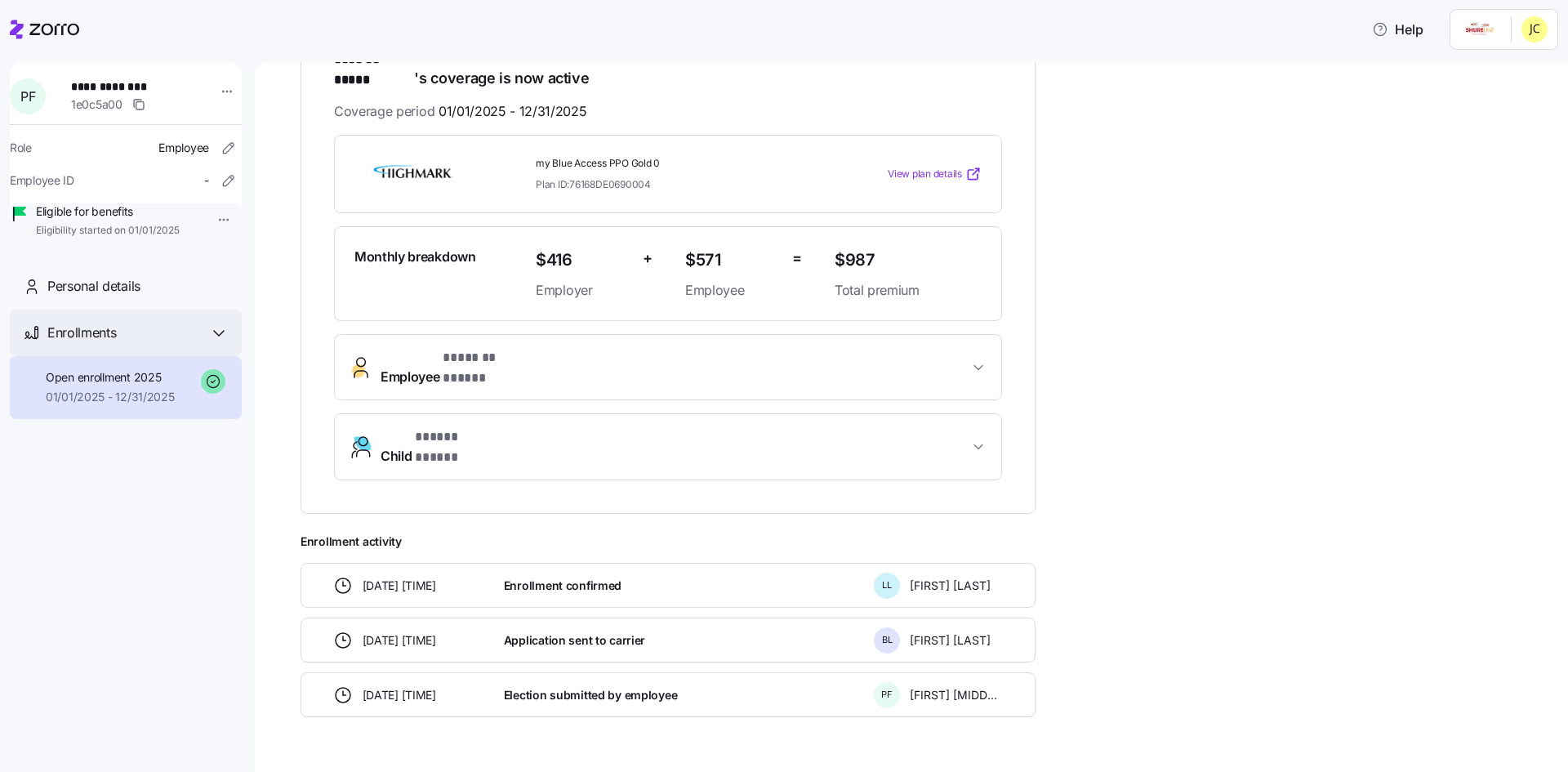 click on "Enrollments" at bounding box center [138, 332] 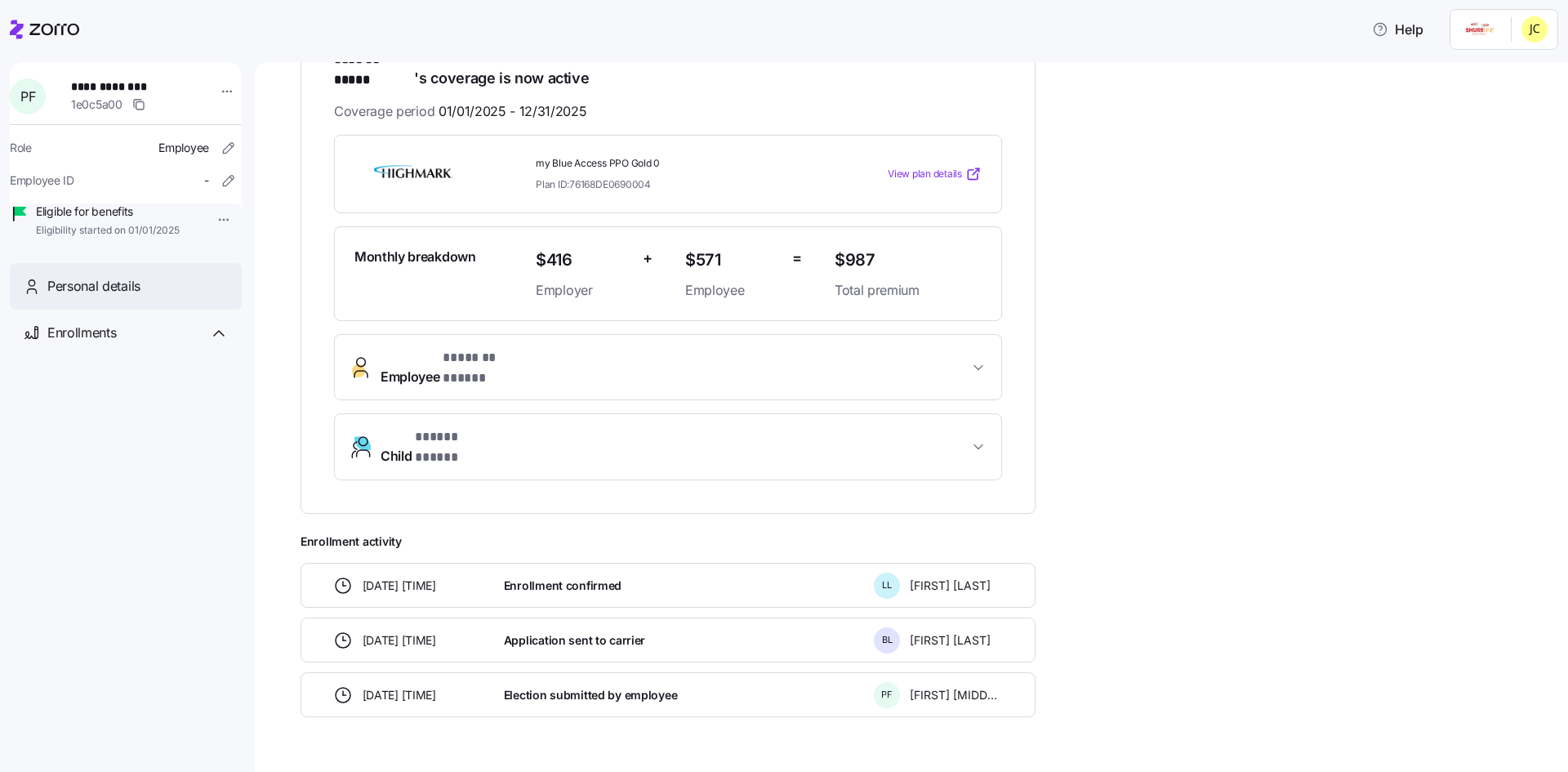 click on "Personal details" at bounding box center [94, 286] 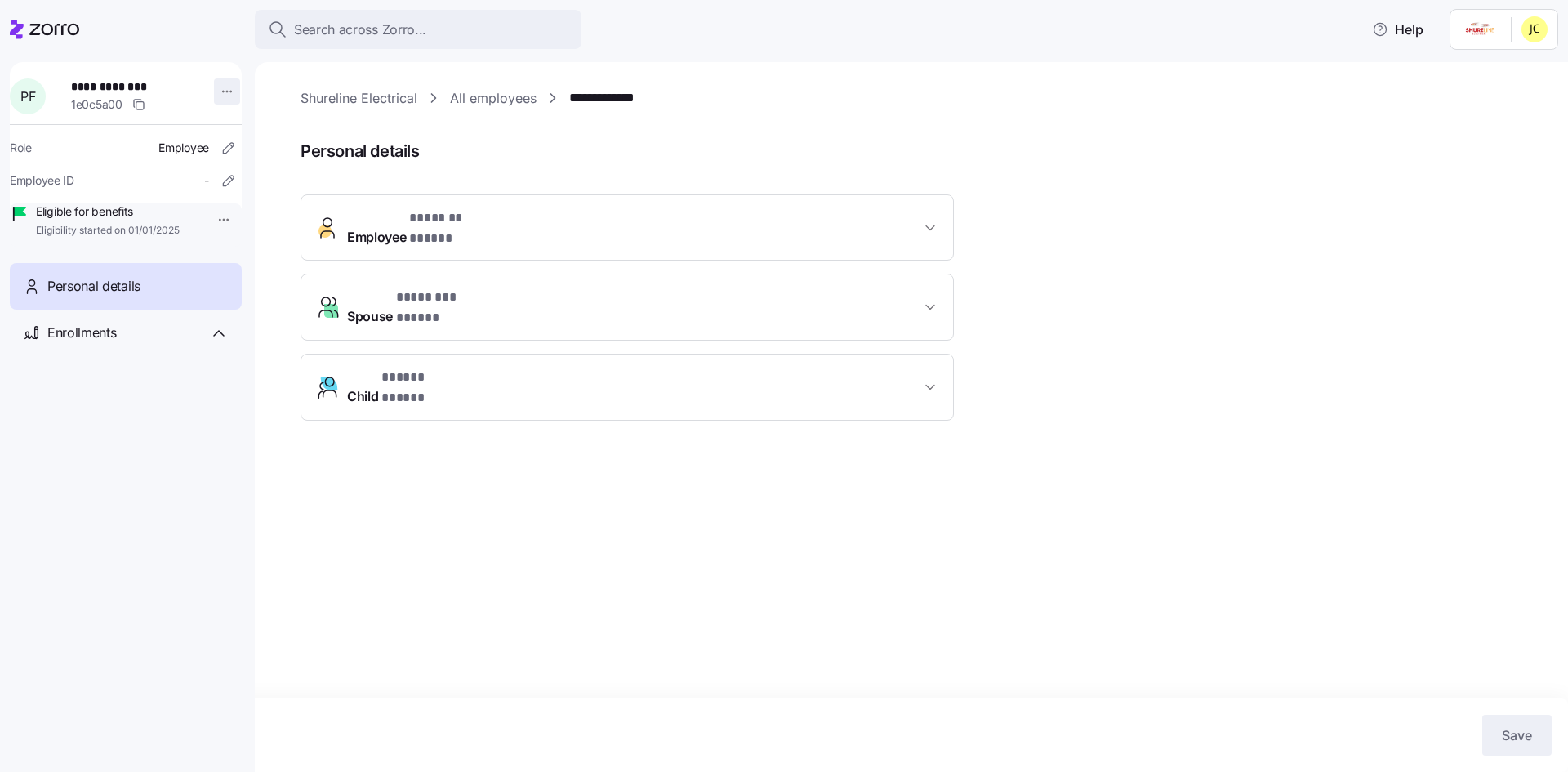 click on "**********" at bounding box center (784, 381) 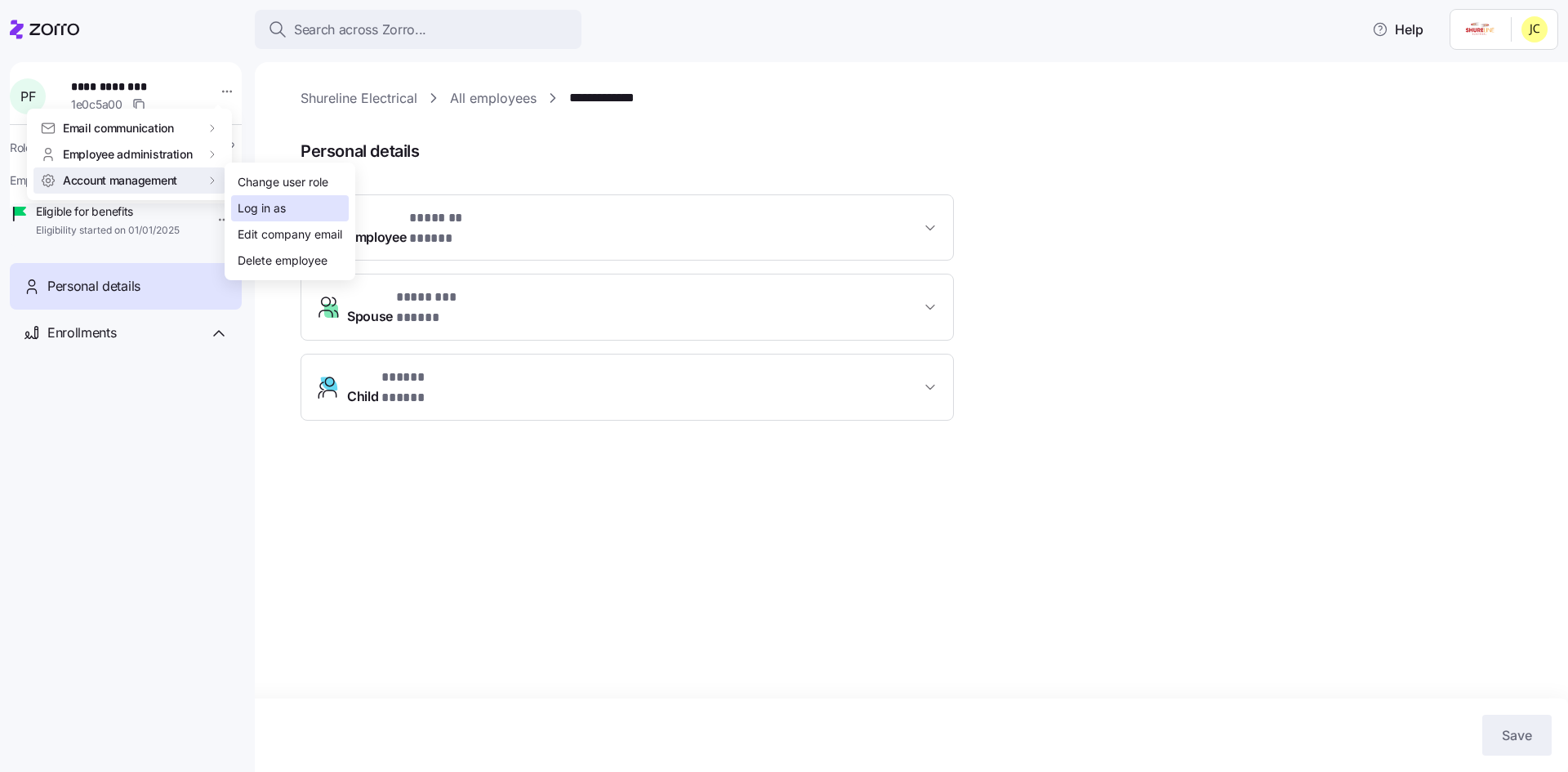 click on "Log in as" at bounding box center [261, 208] 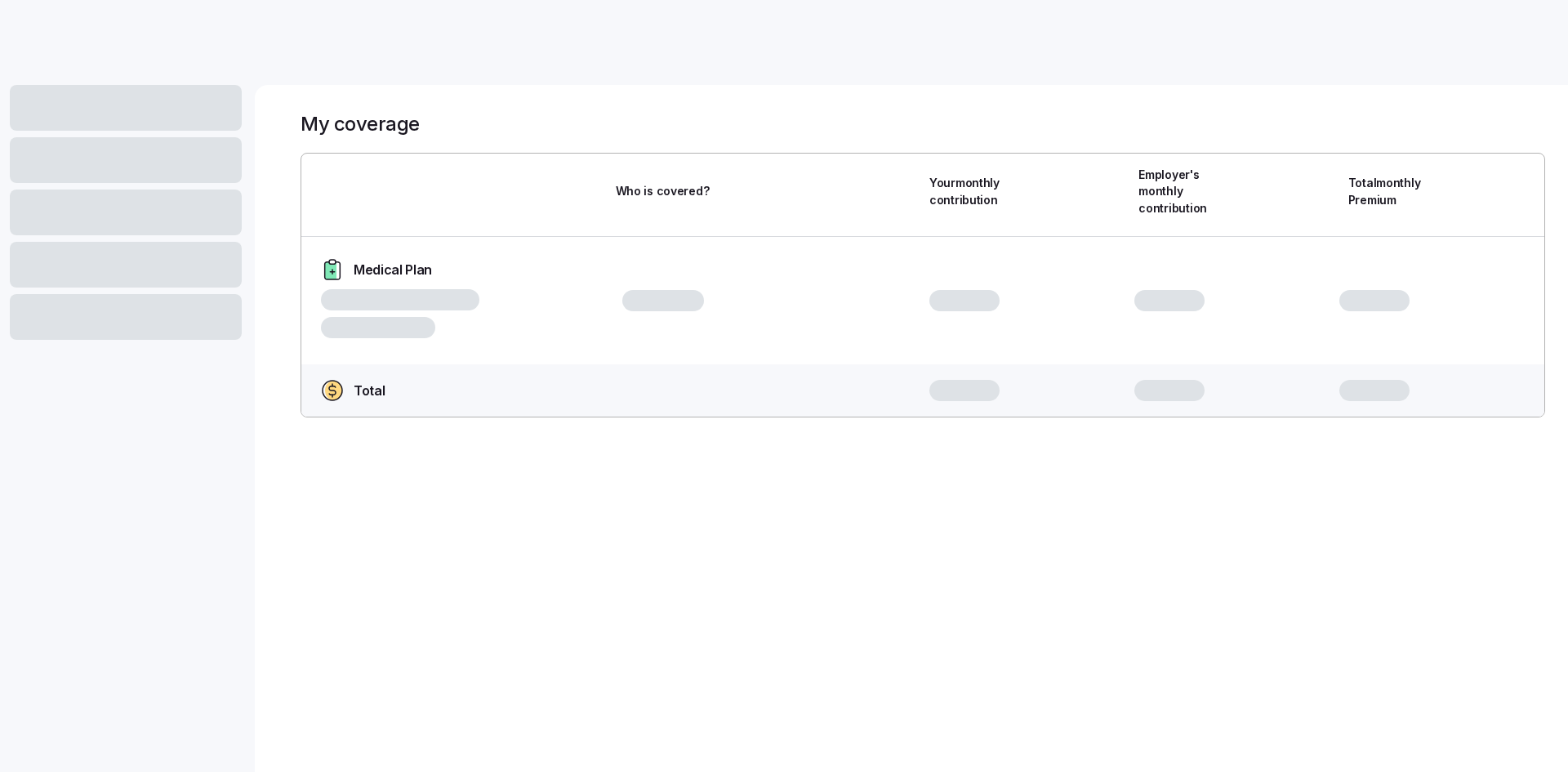 scroll, scrollTop: 0, scrollLeft: 0, axis: both 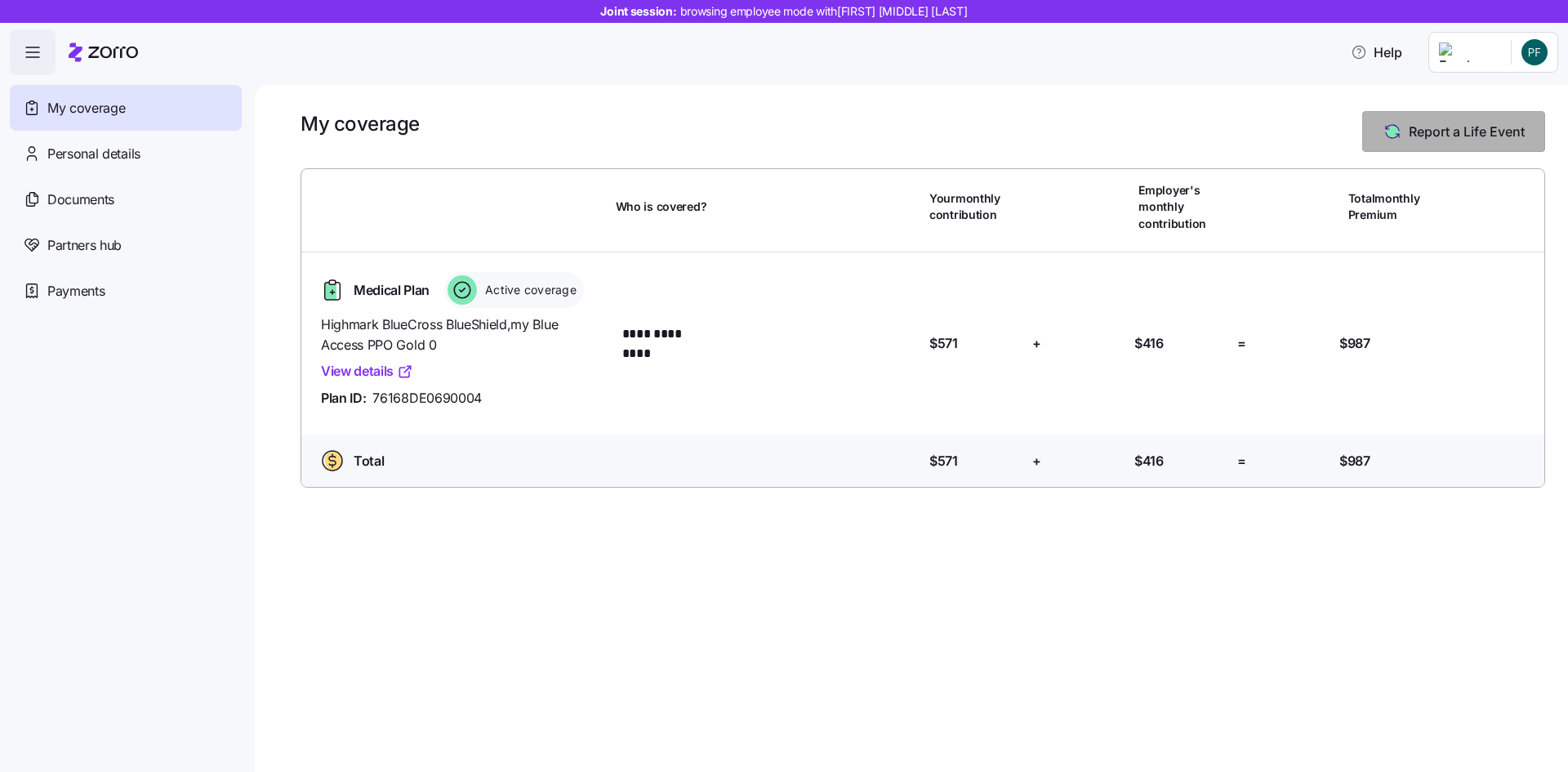 click 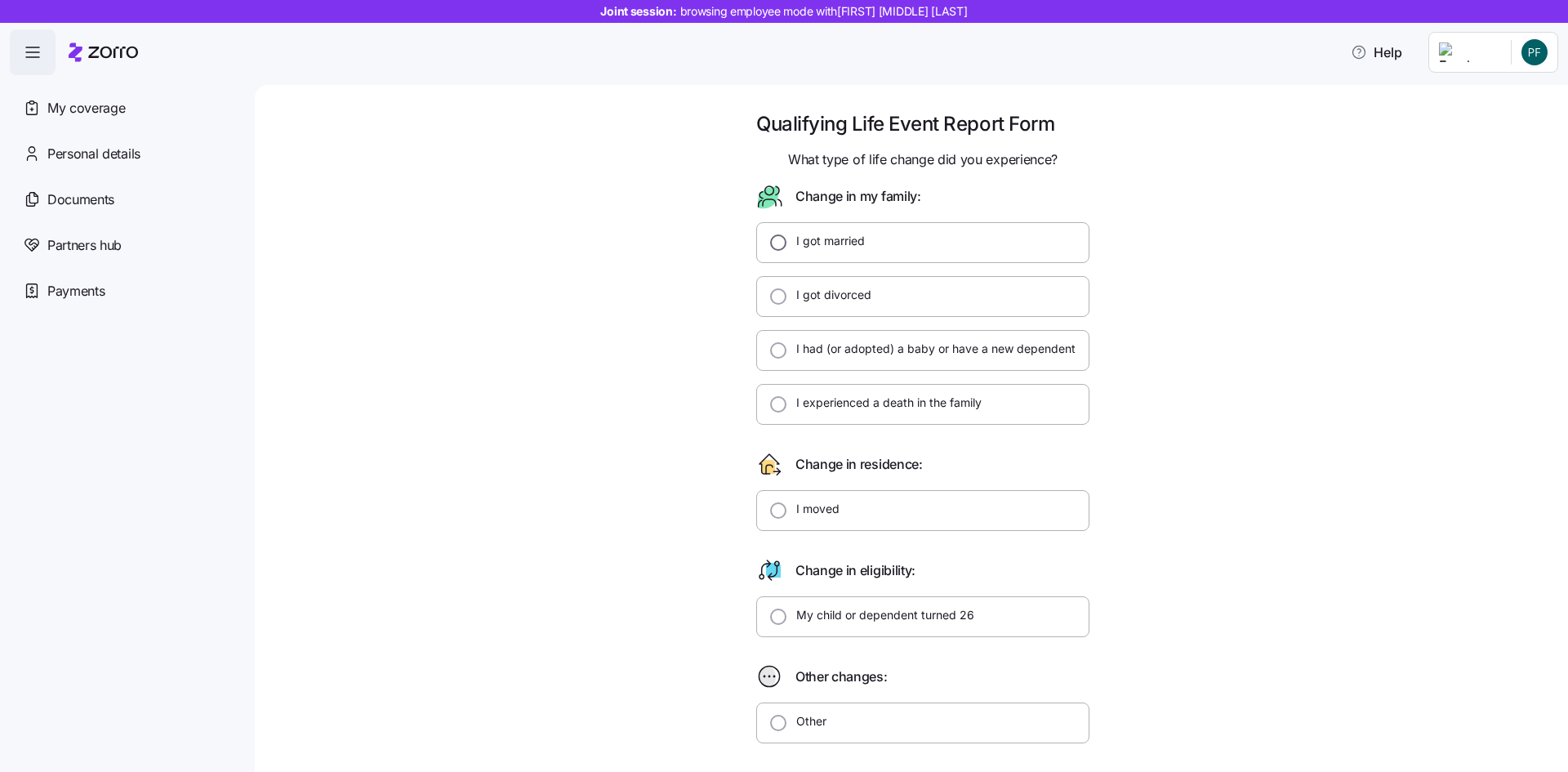 click on "I got married" at bounding box center [778, 243] 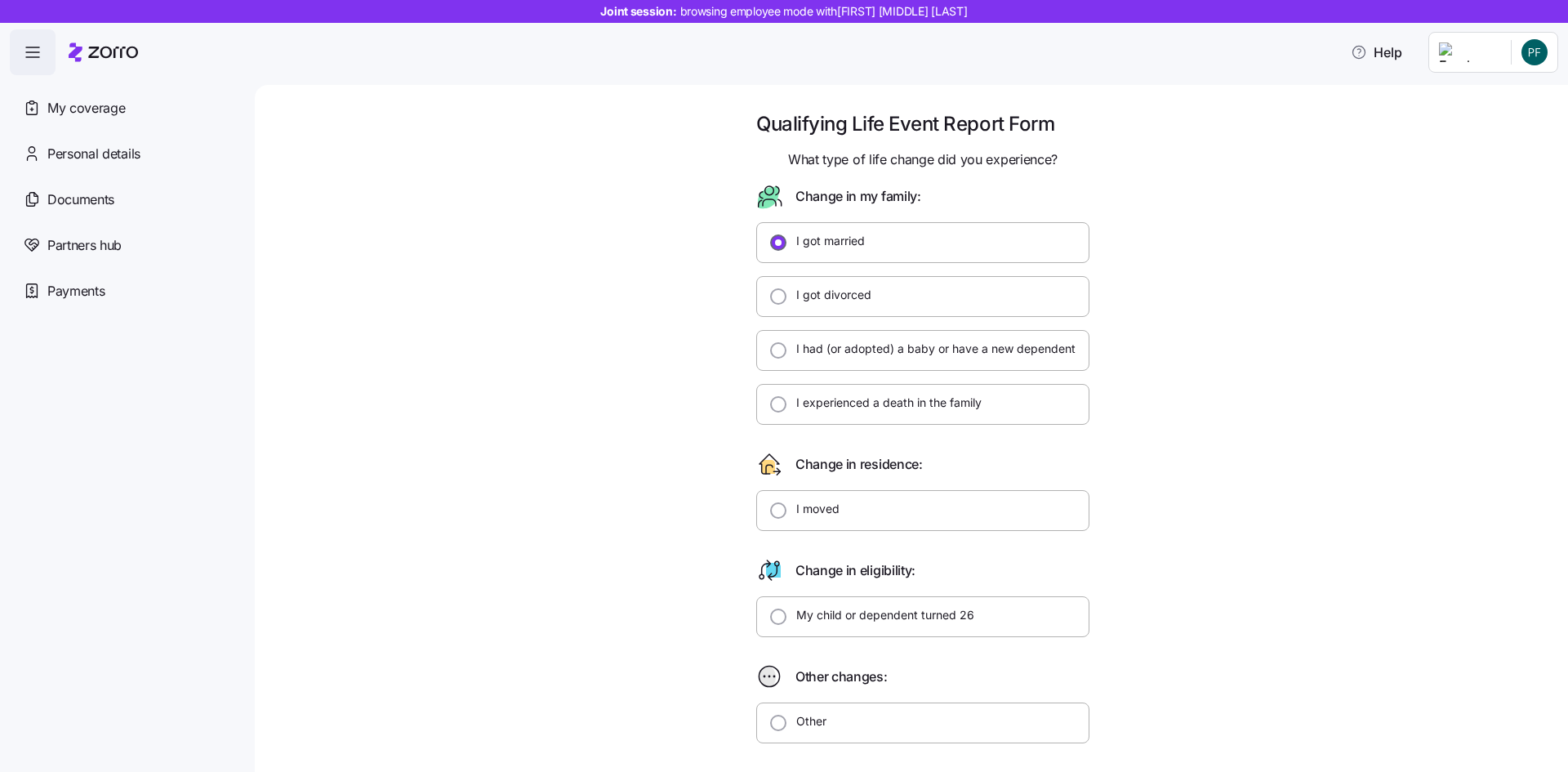 radio on "true" 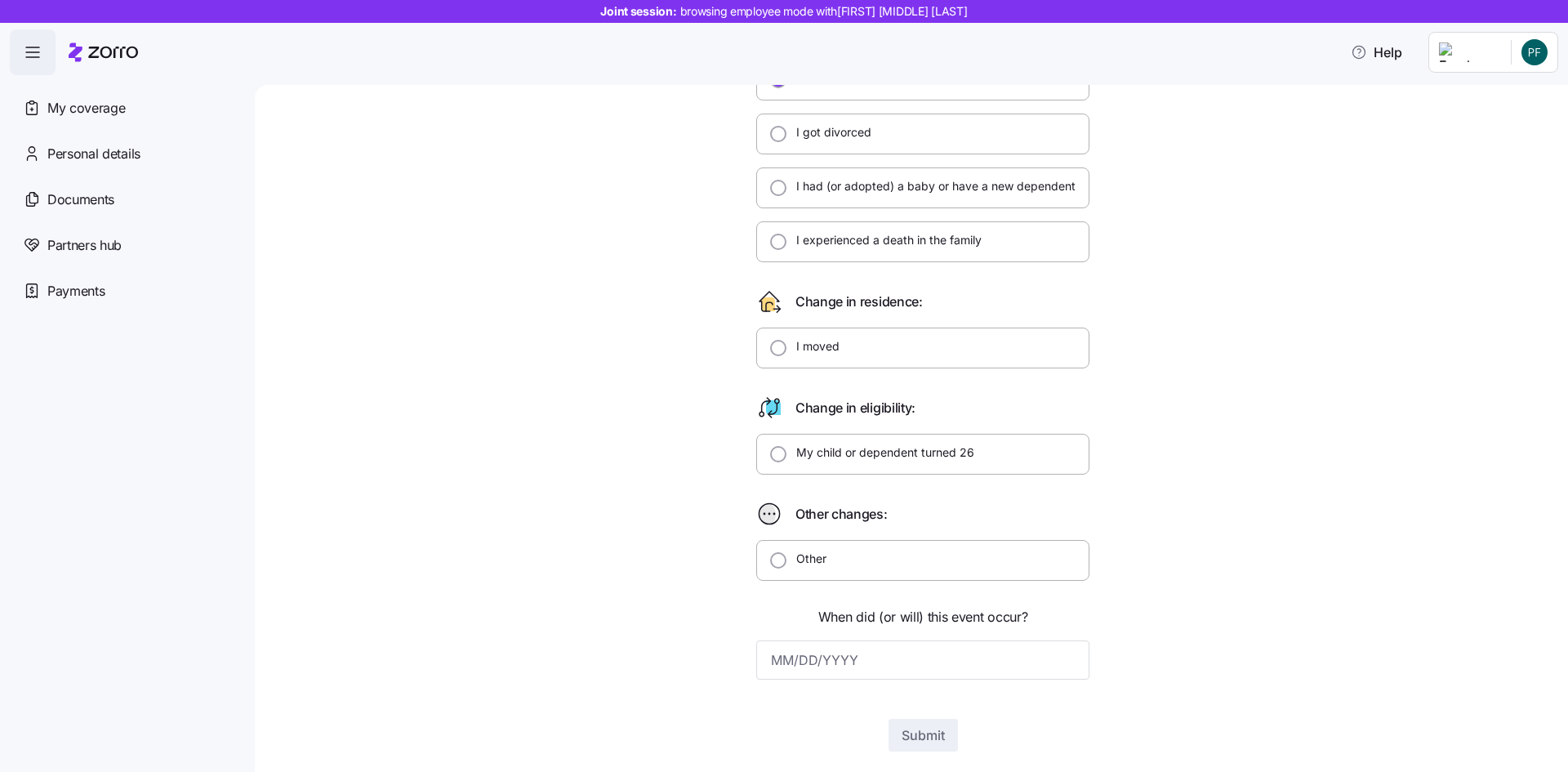 scroll, scrollTop: 163, scrollLeft: 0, axis: vertical 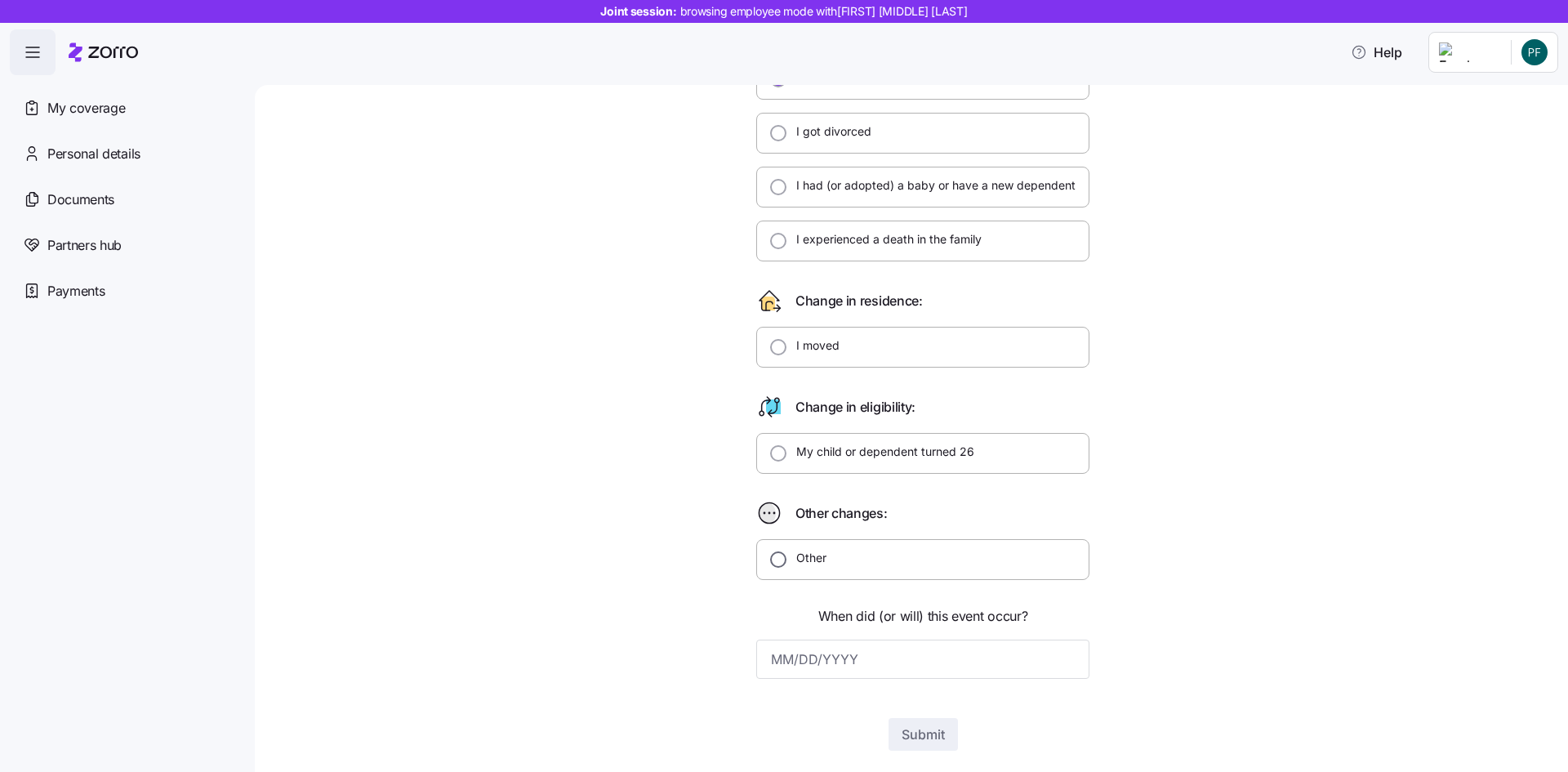 click on "Other" at bounding box center [778, 560] 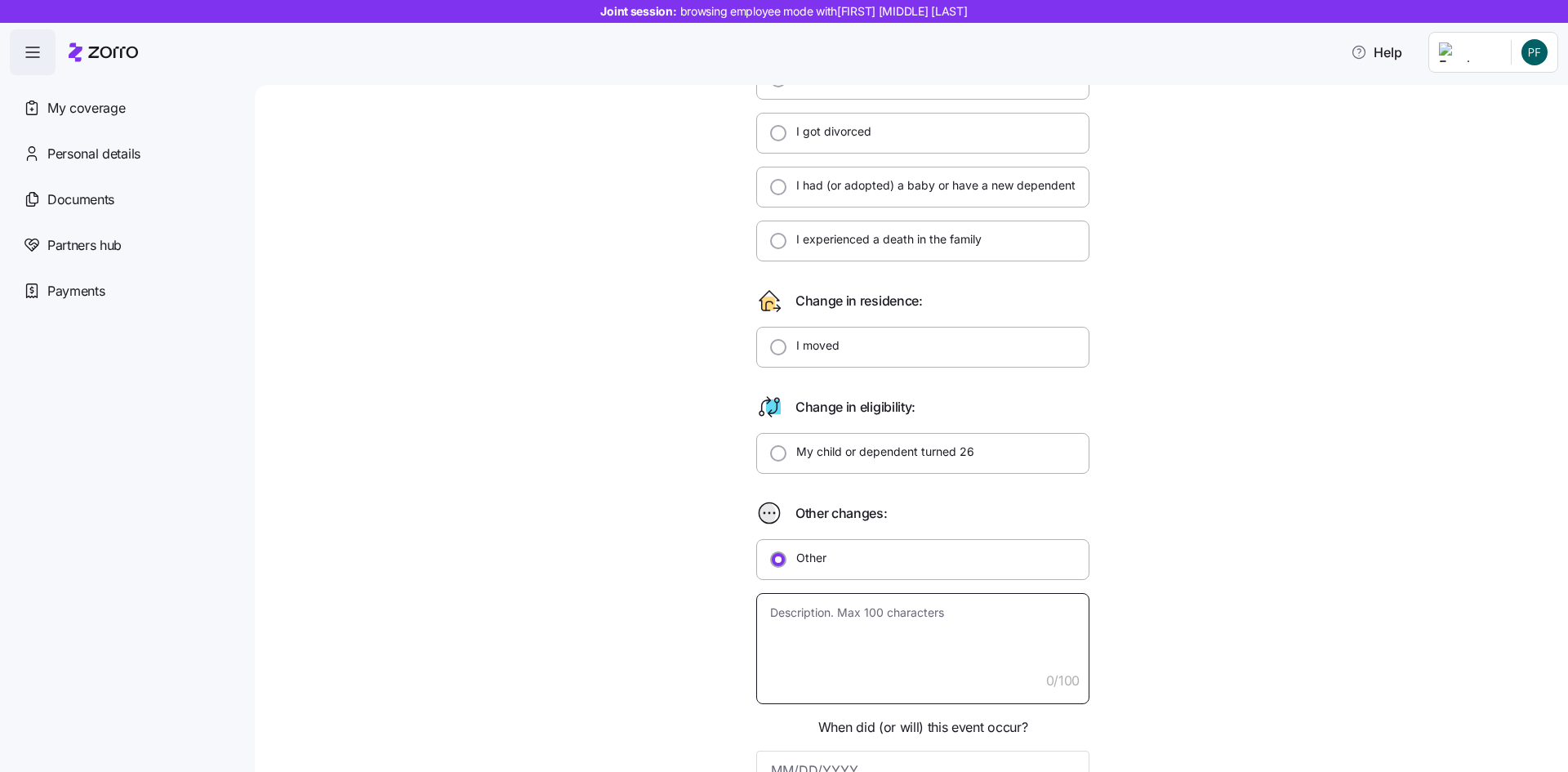 click at bounding box center [923, 649] 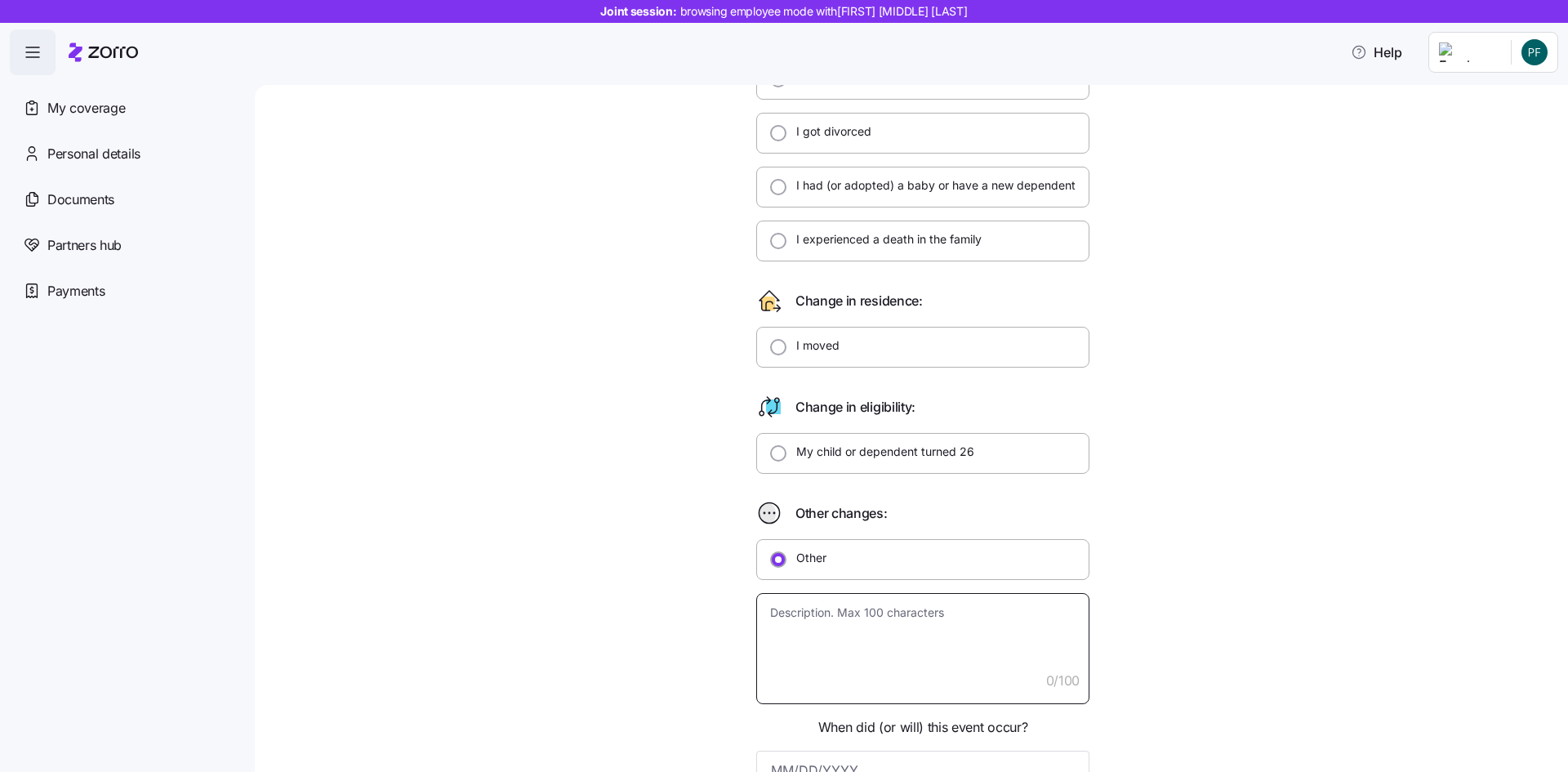 type on "x" 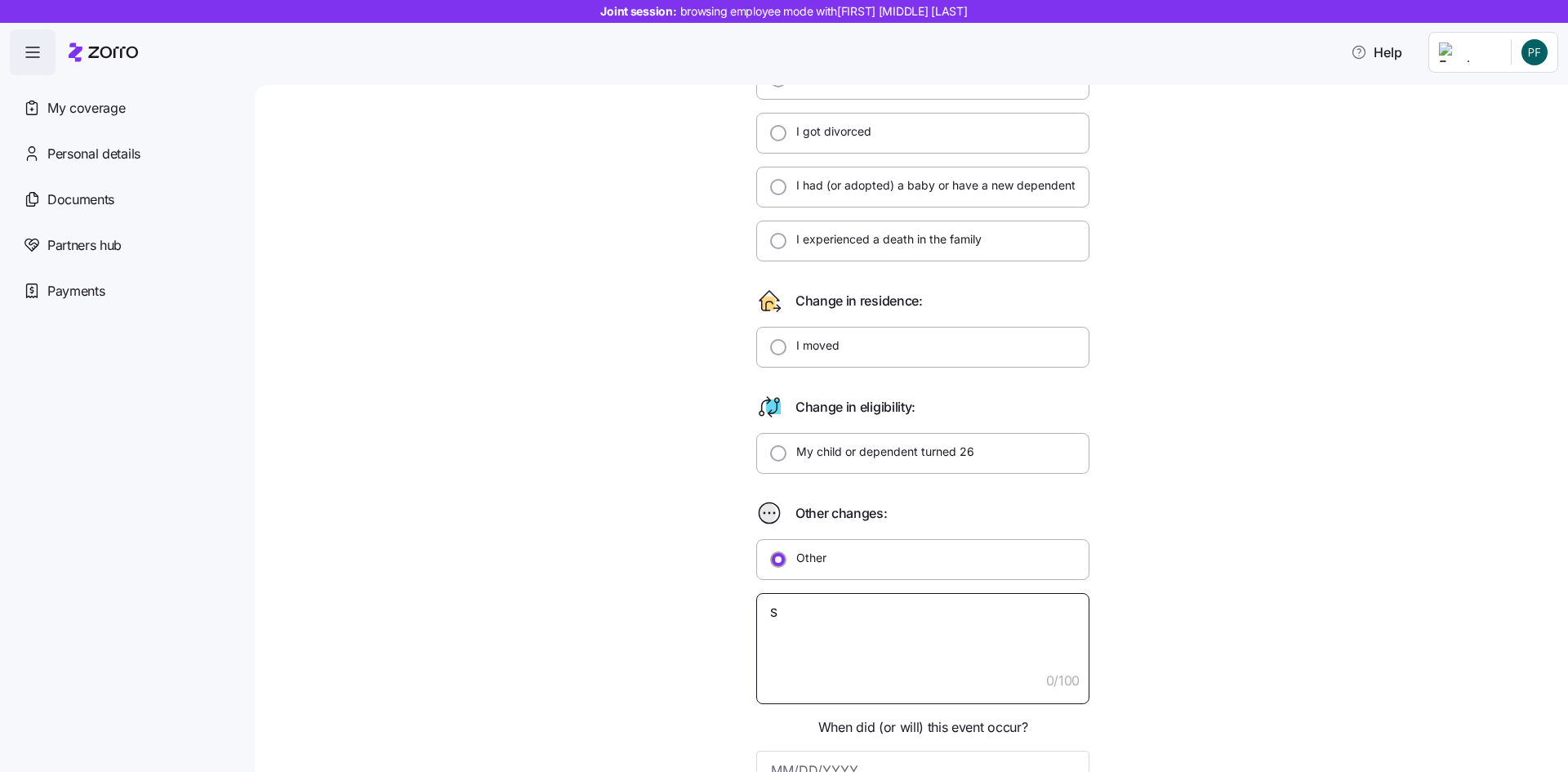 type on "x" 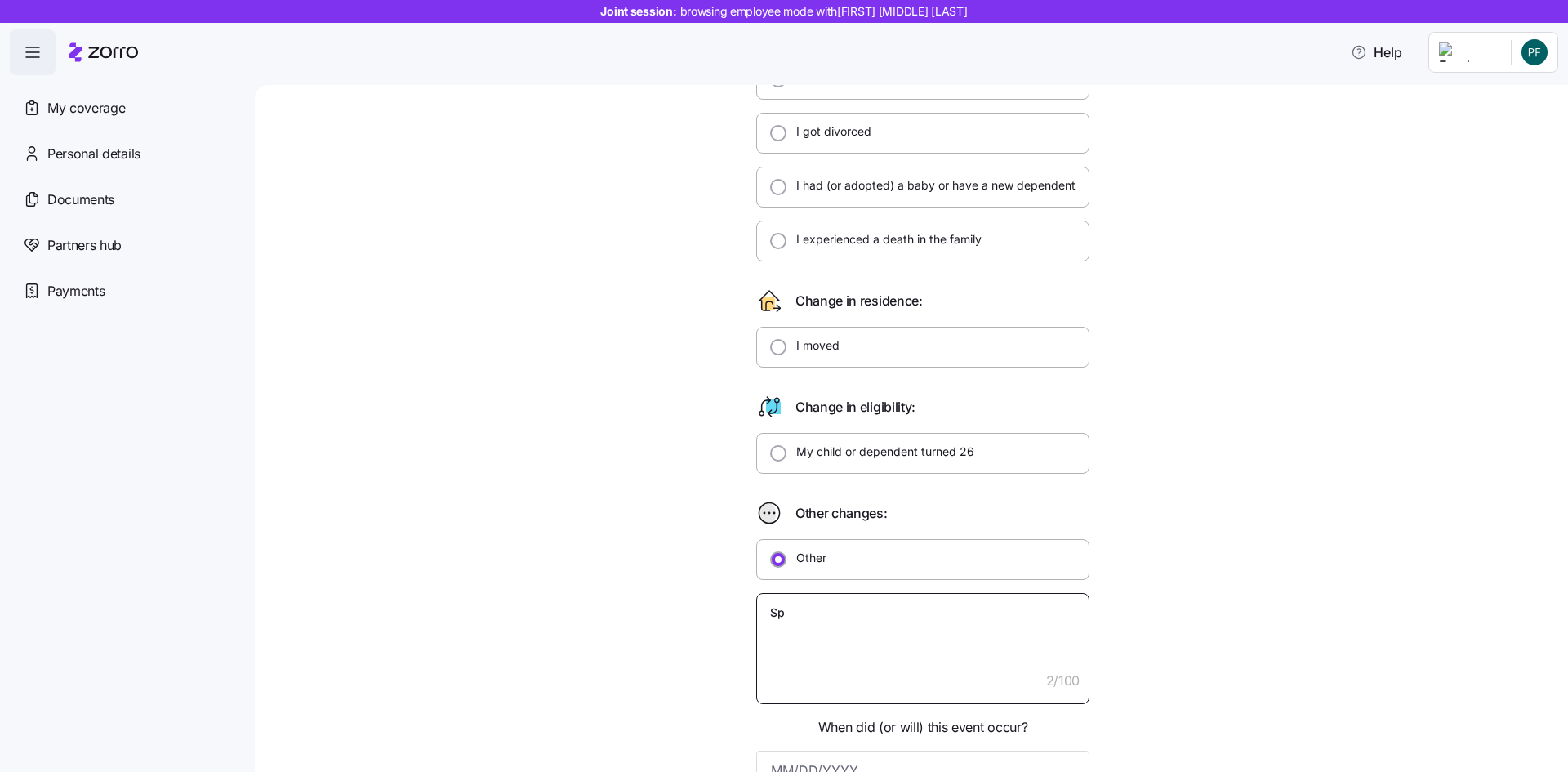 type on "x" 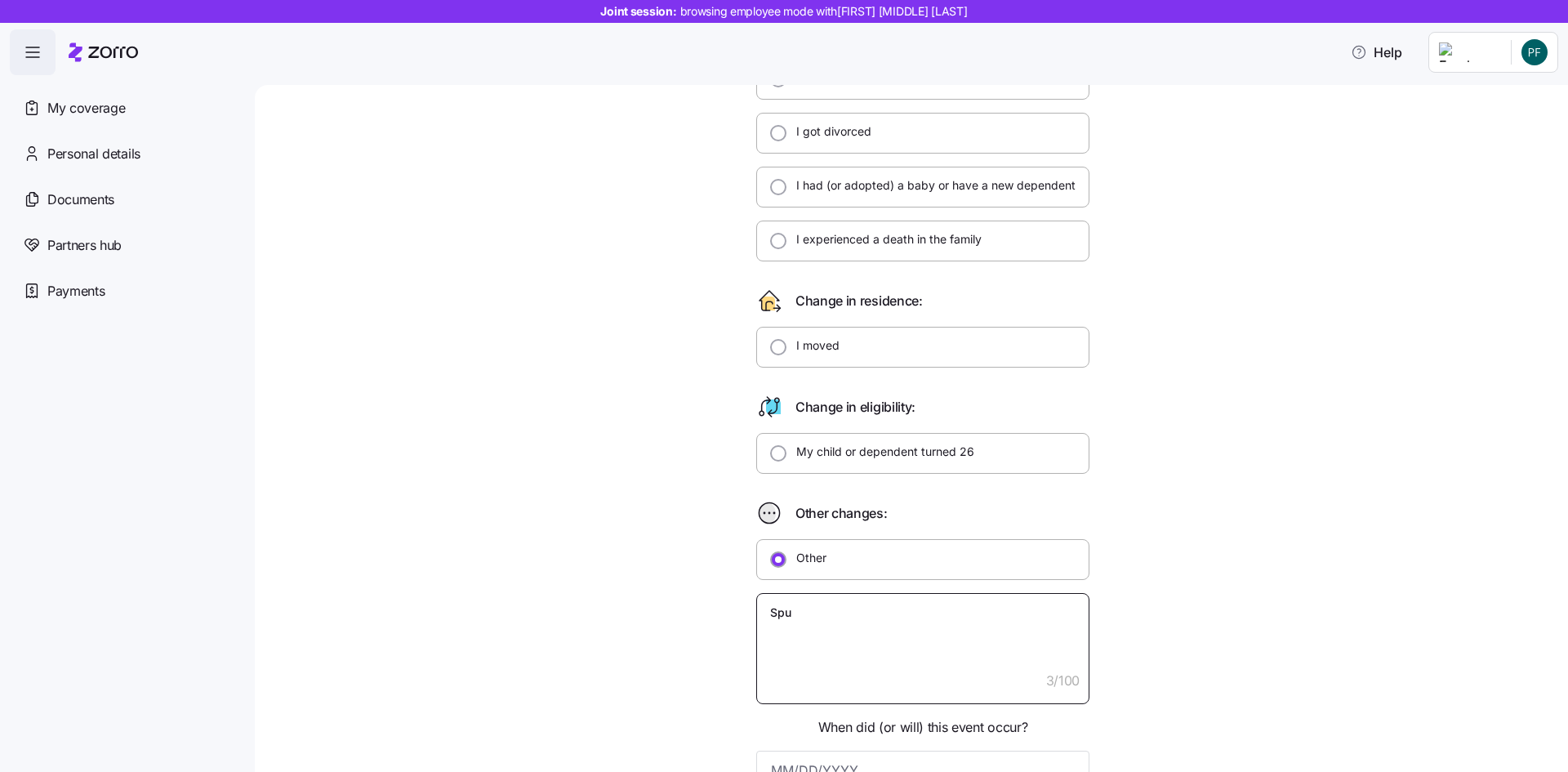 type on "x" 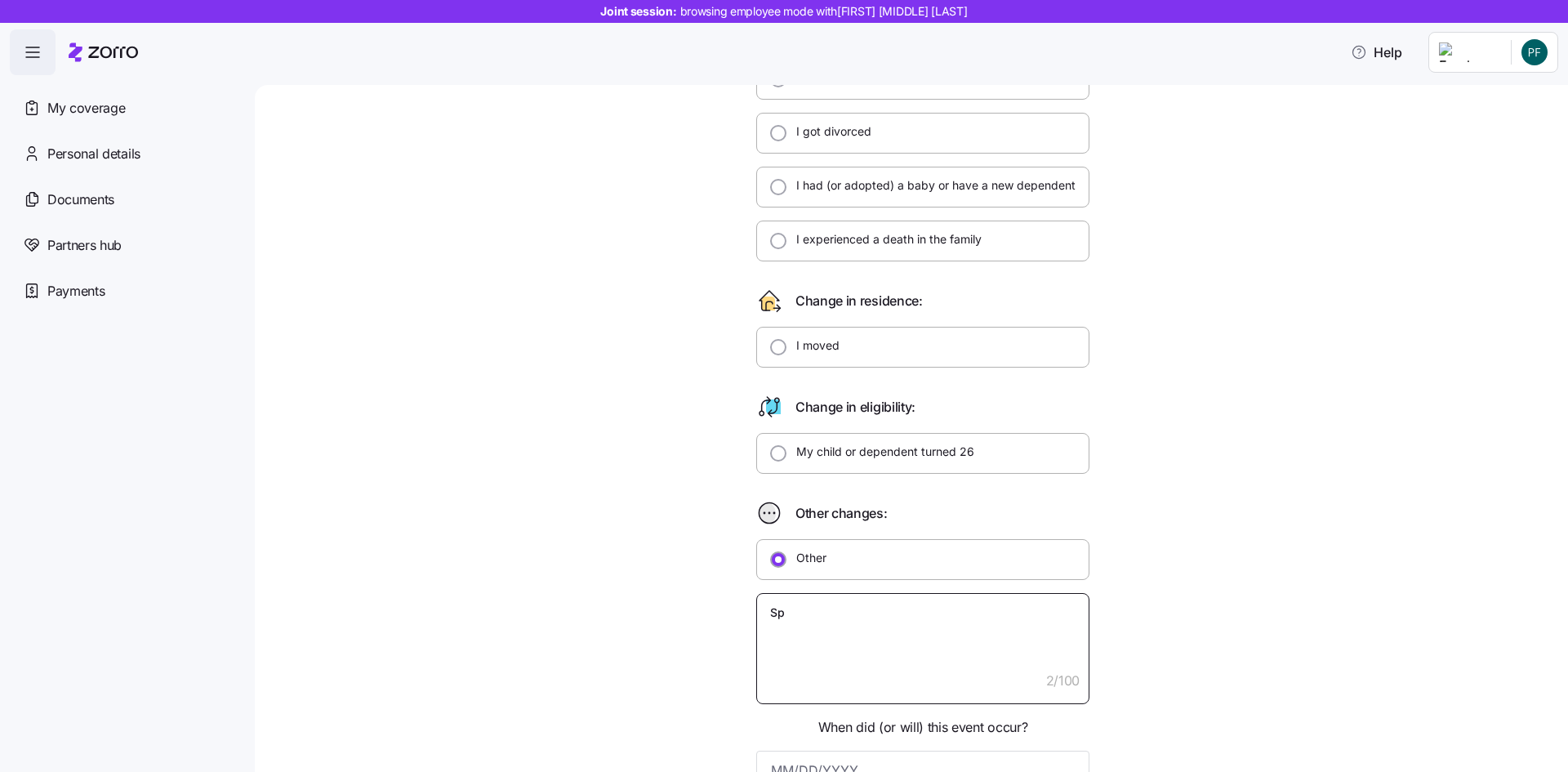 type on "x" 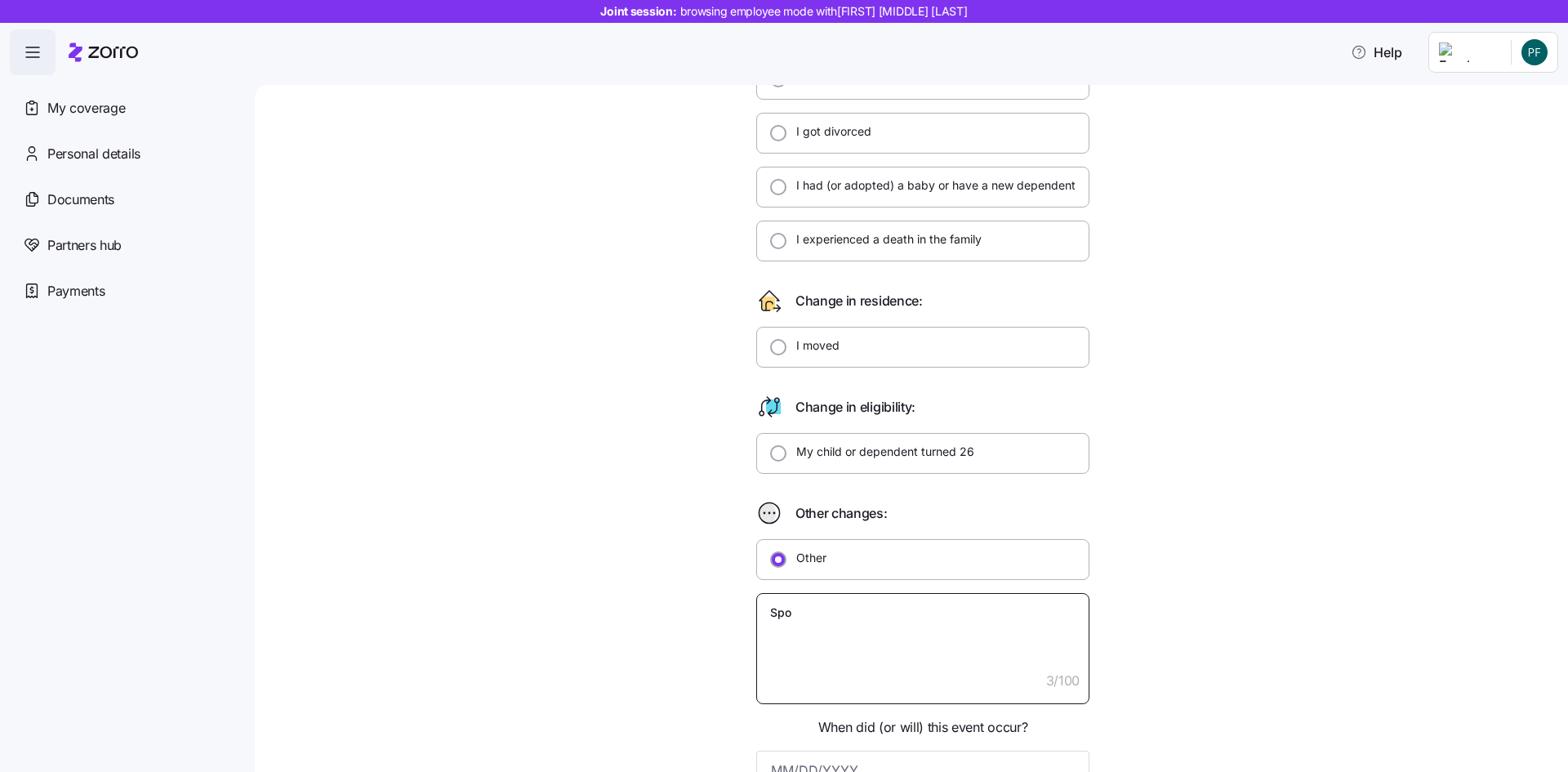 type on "x" 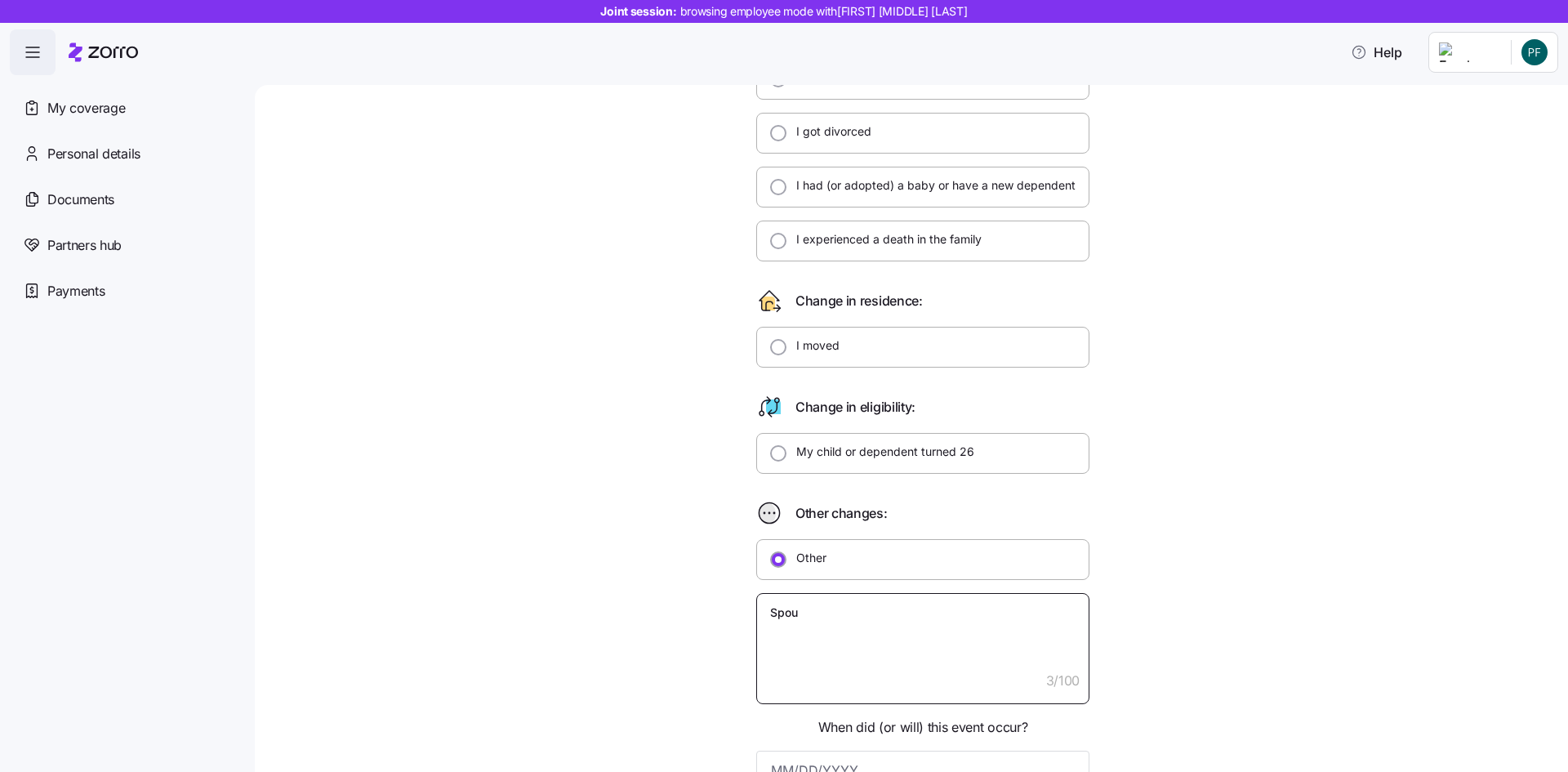 type on "x" 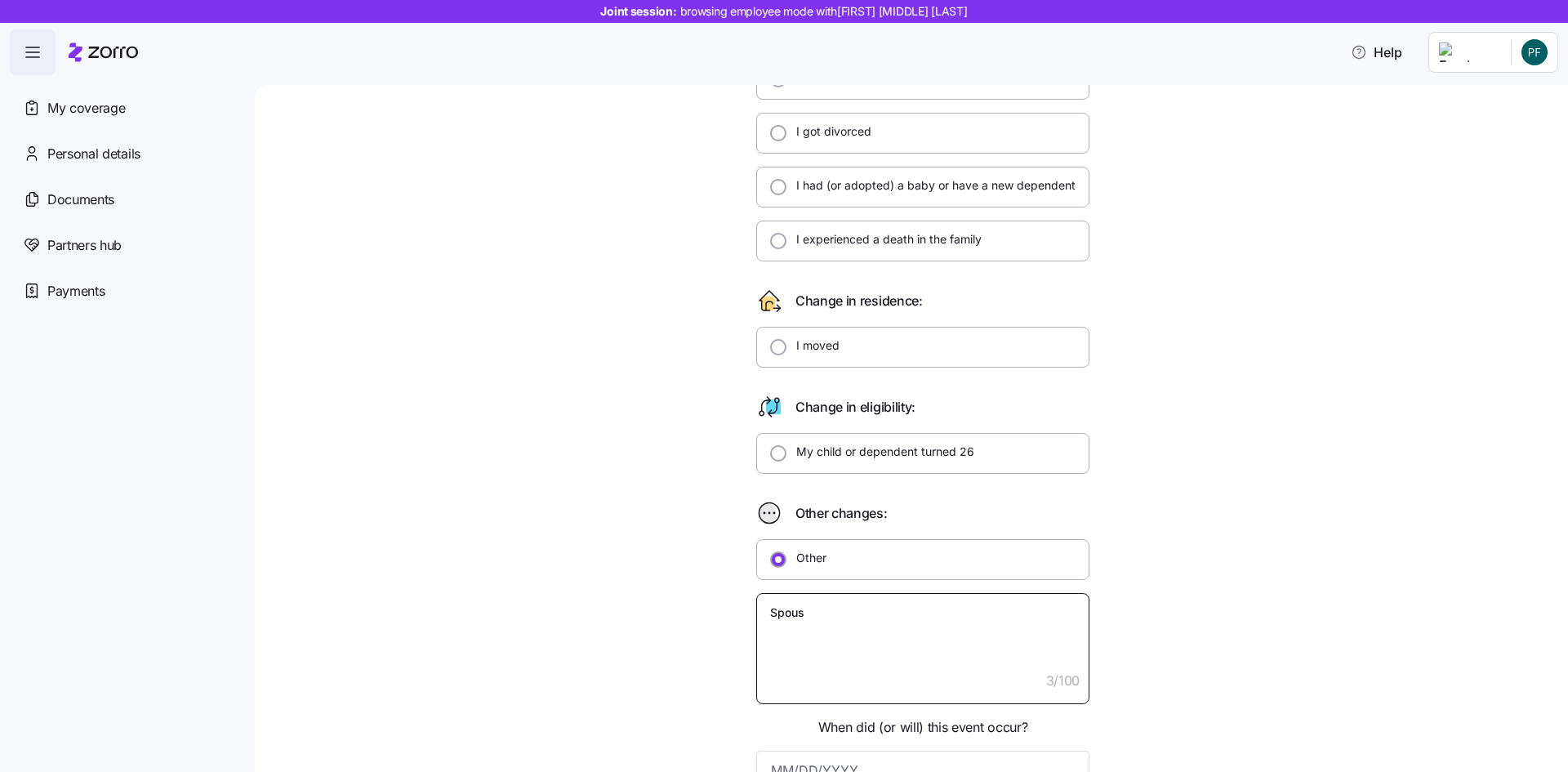 type on "x" 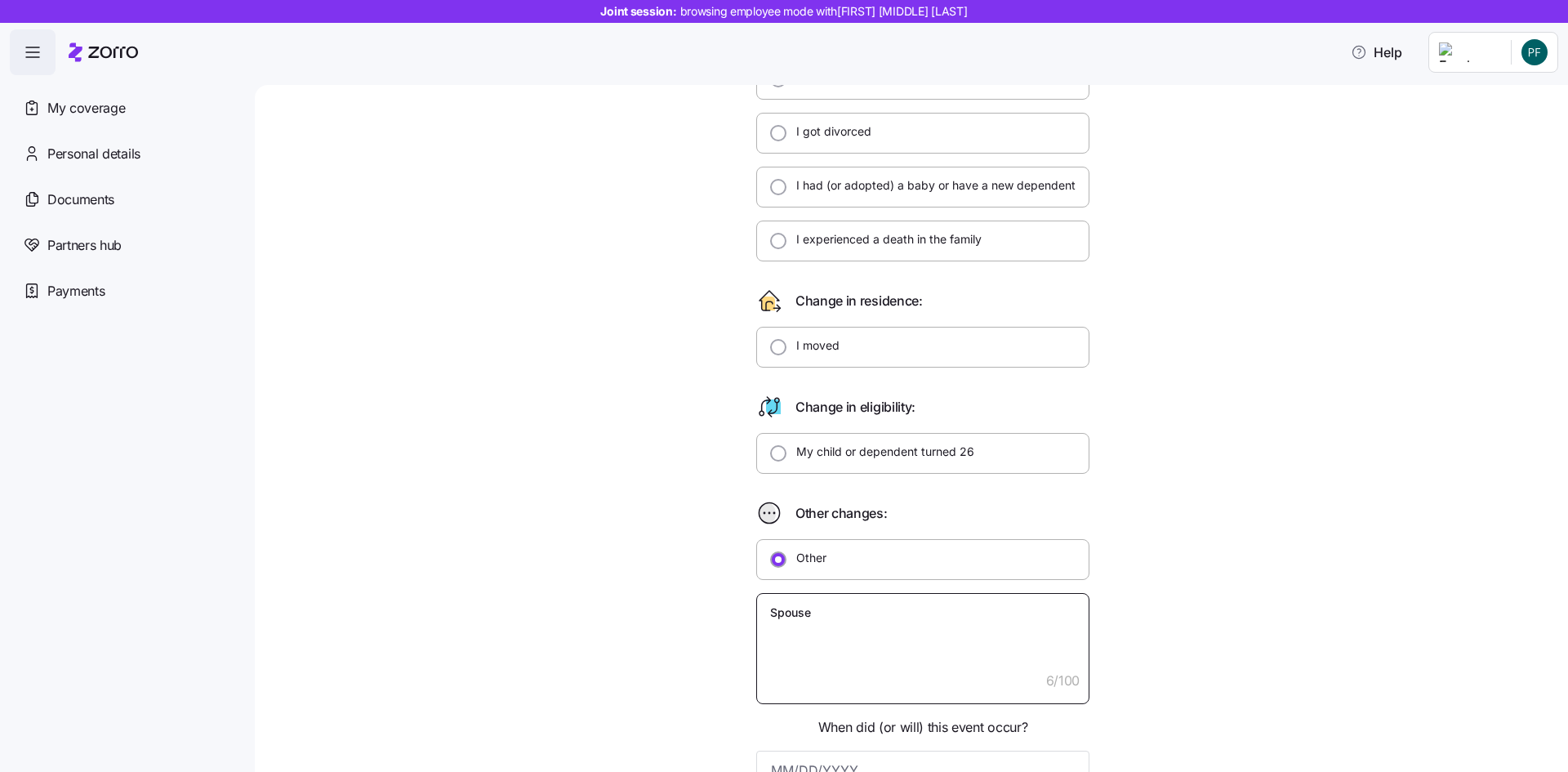 type on "x" 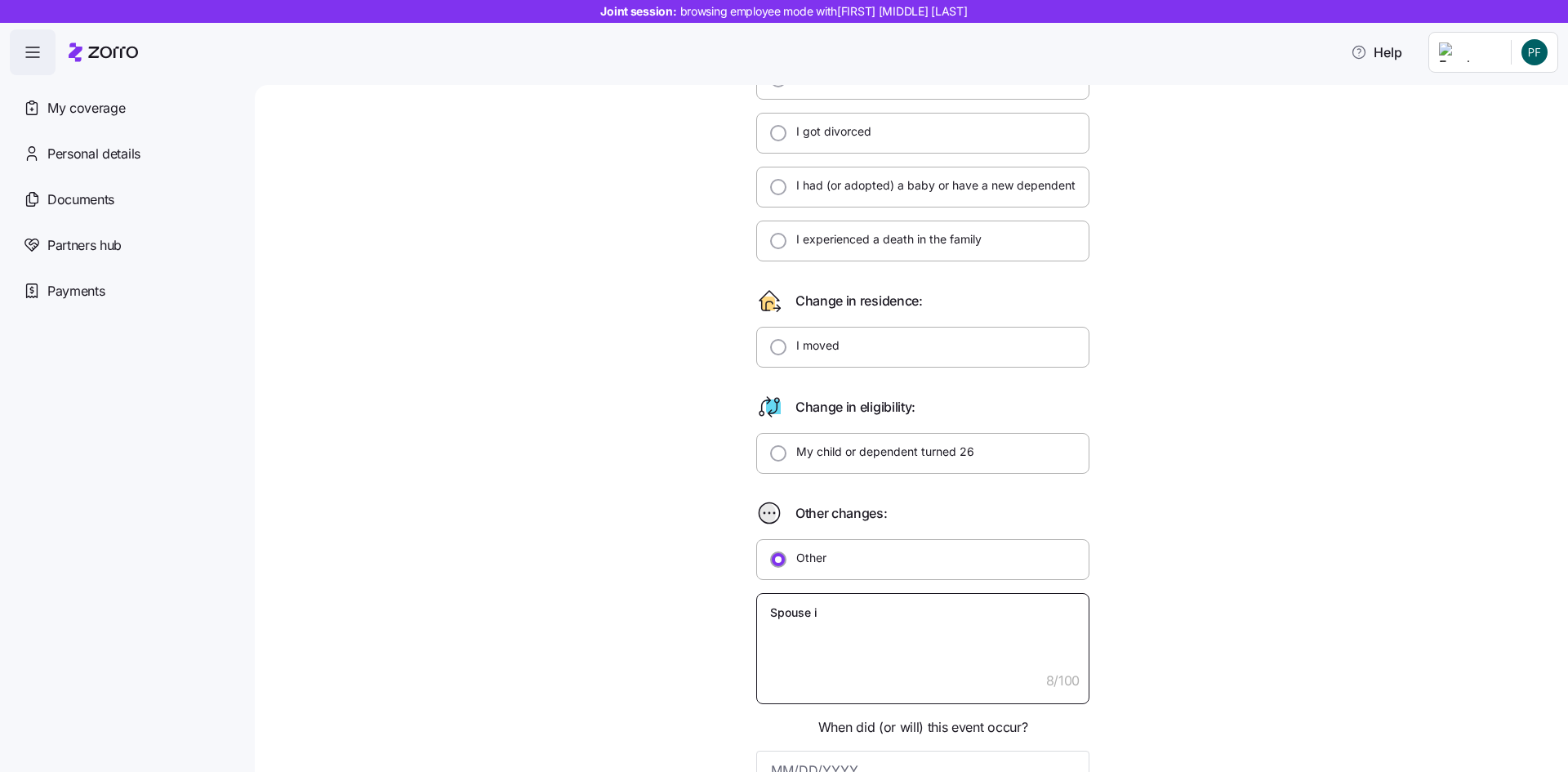 type on "x" 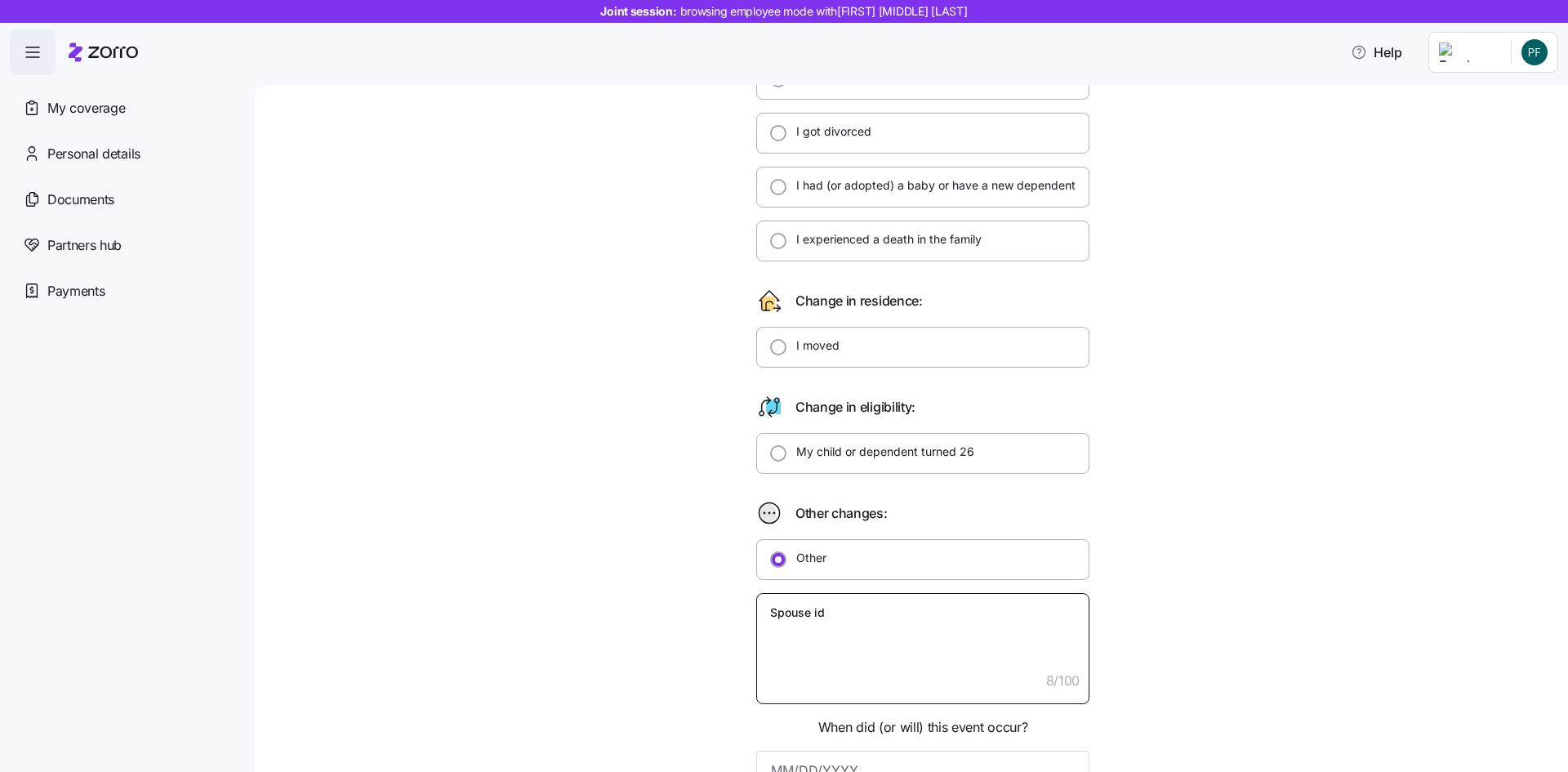 type on "x" 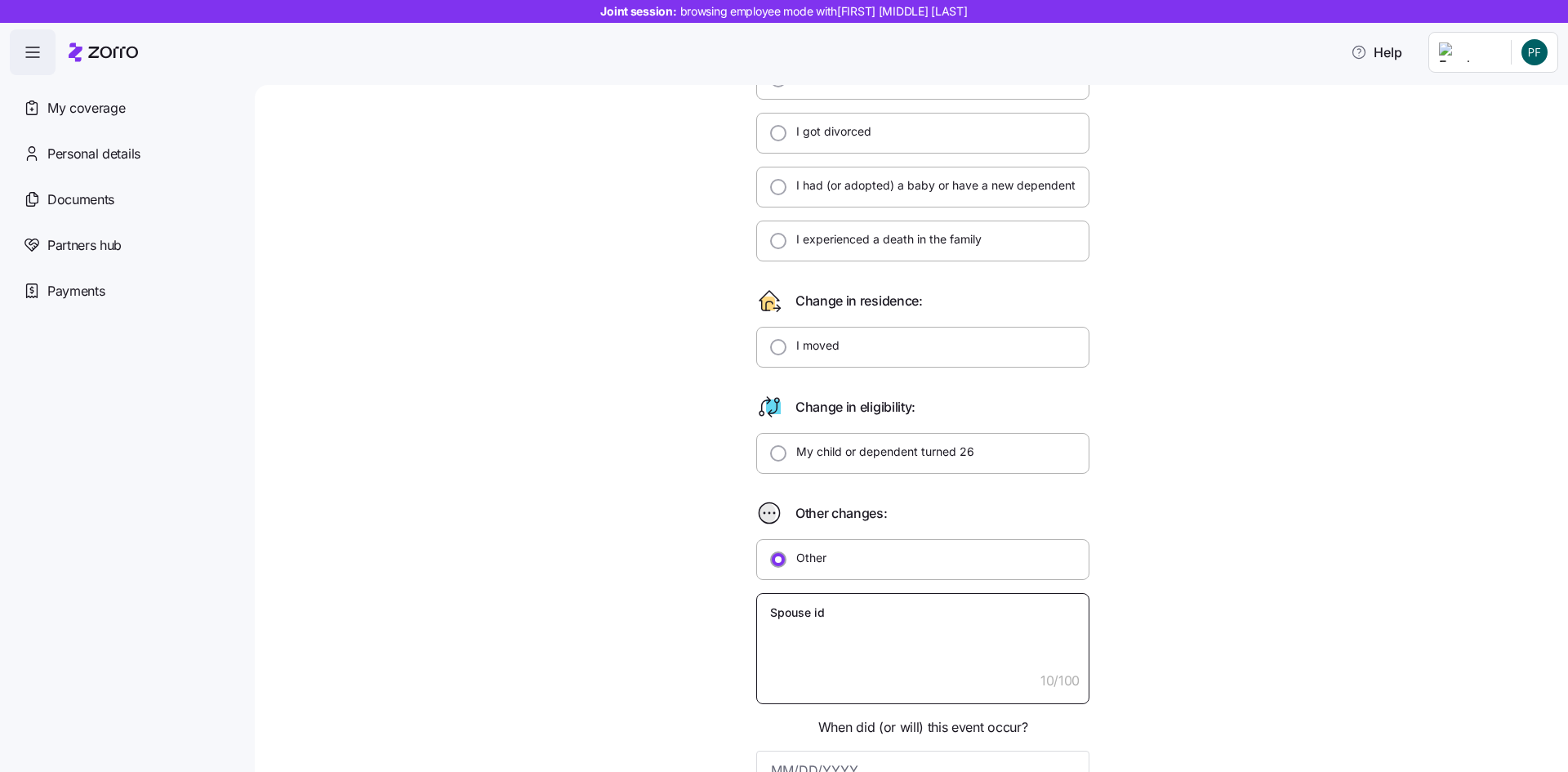 type on "x" 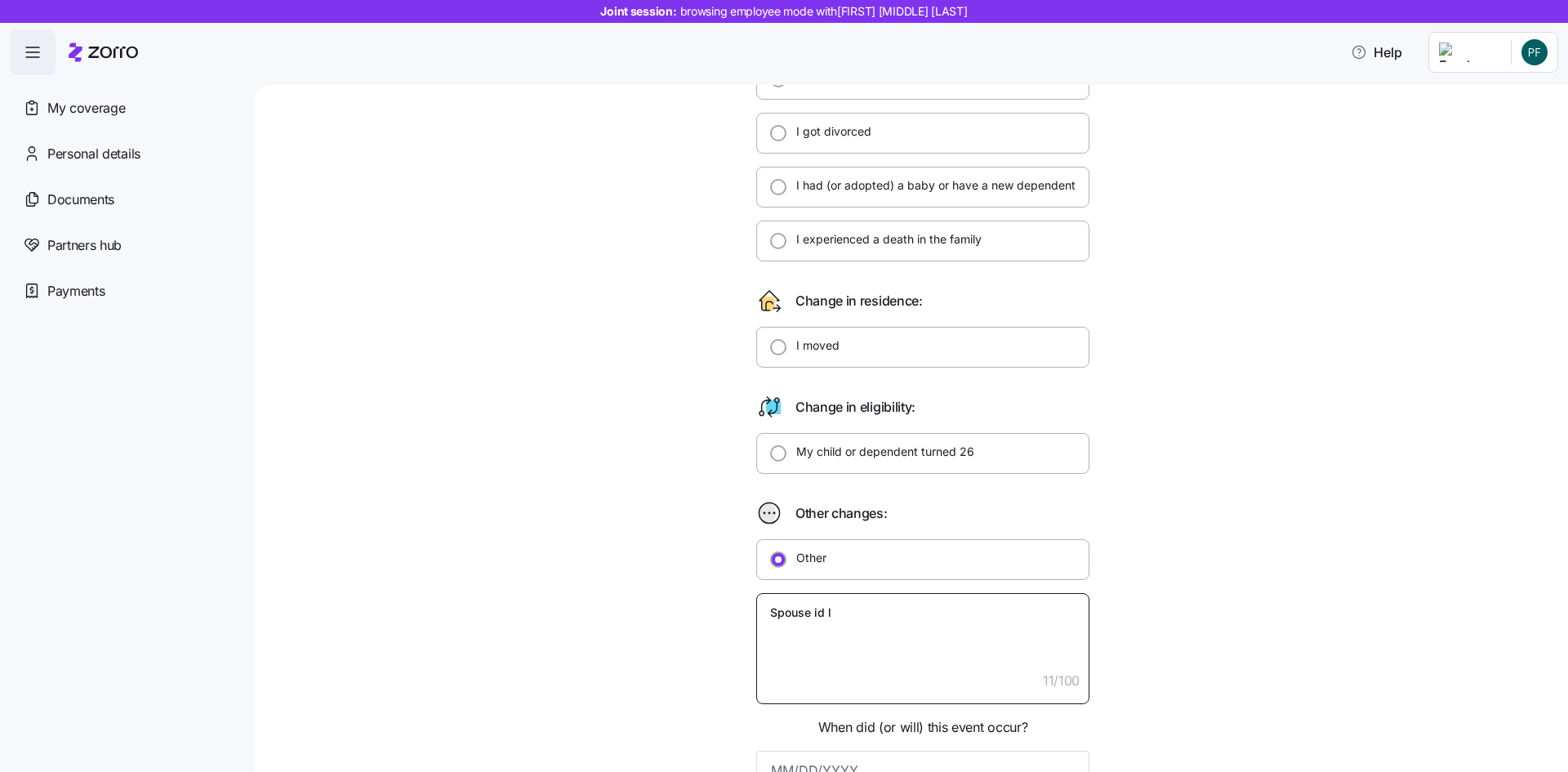 type on "x" 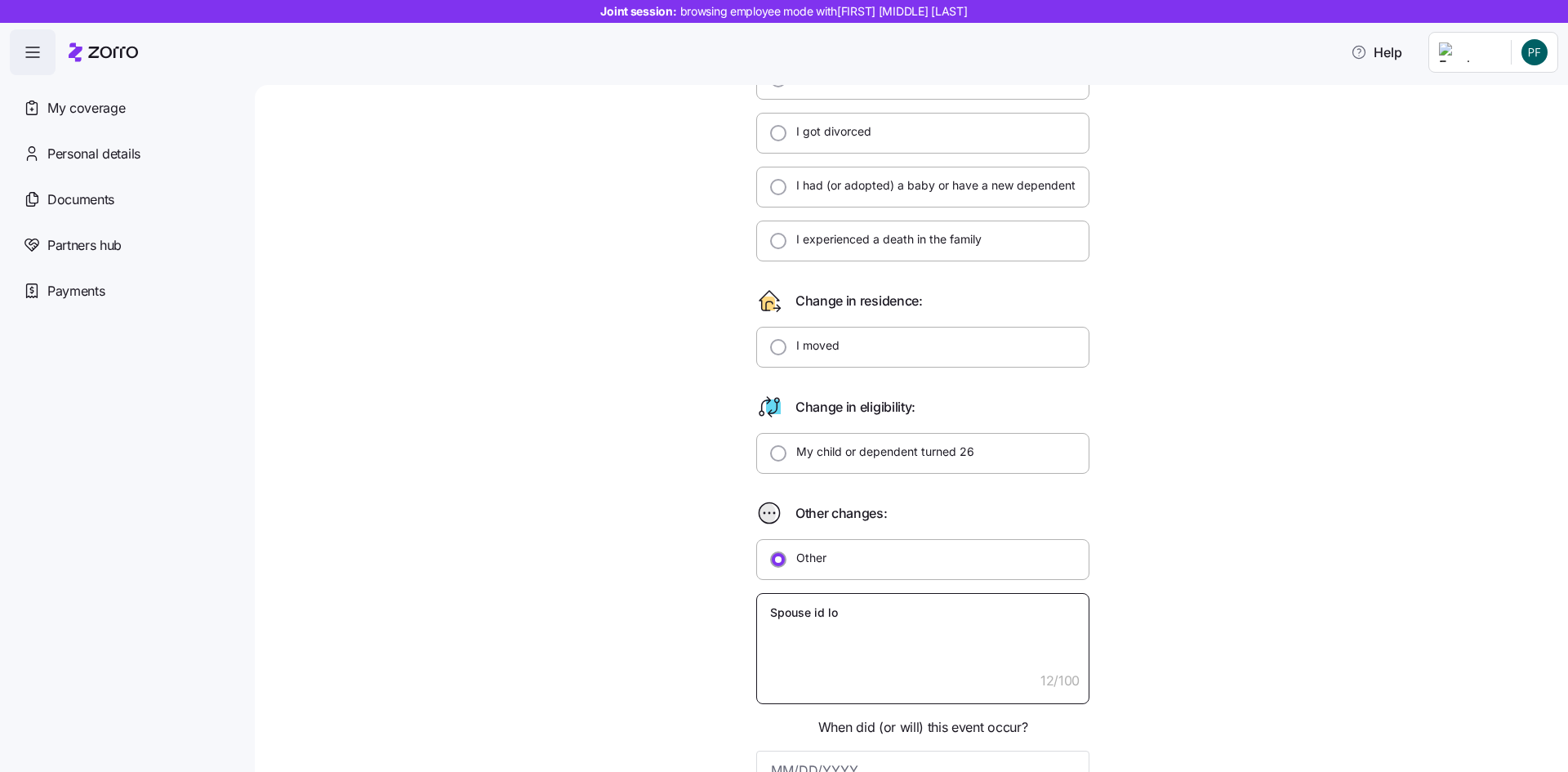 type on "x" 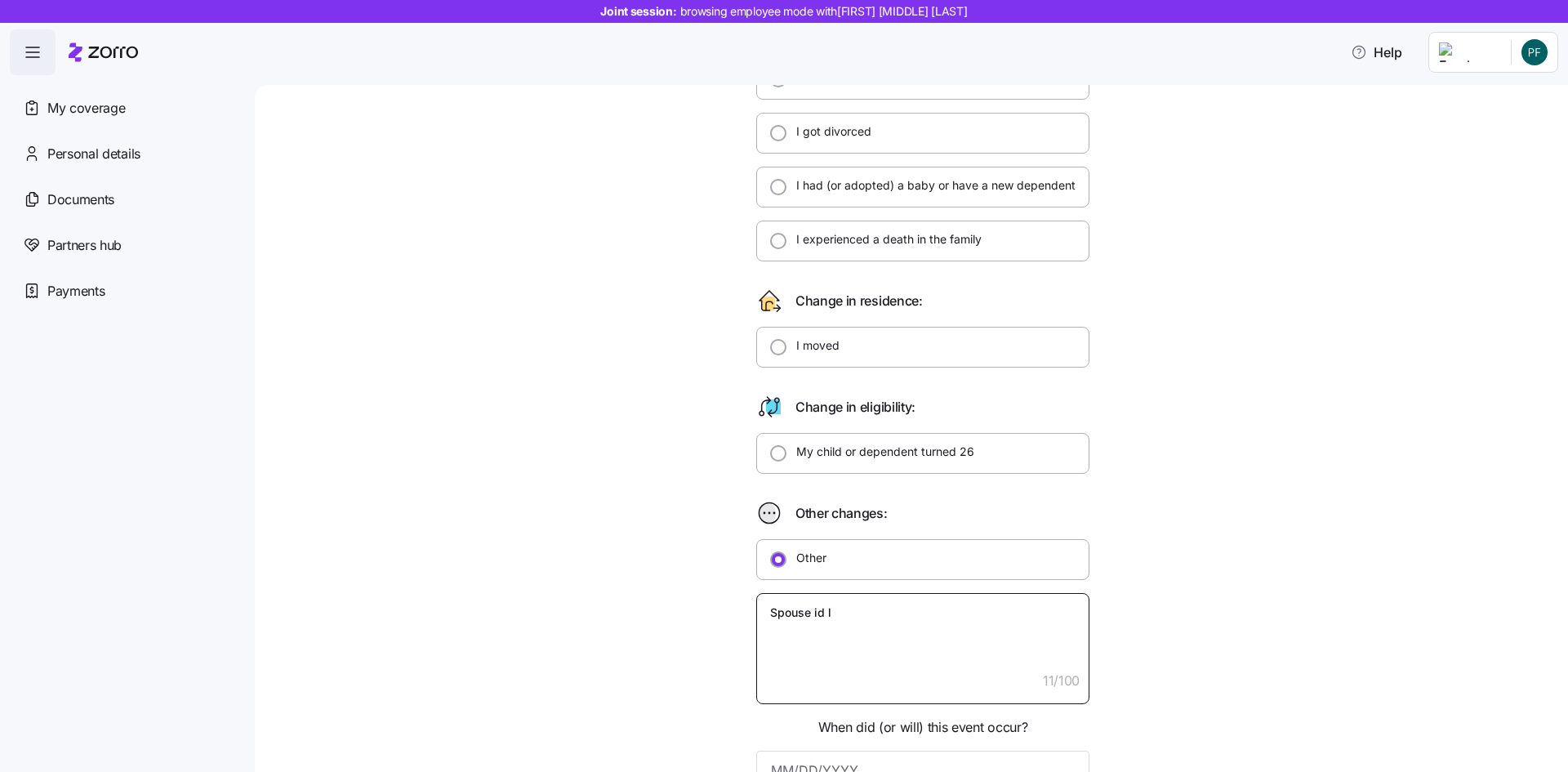 type on "x" 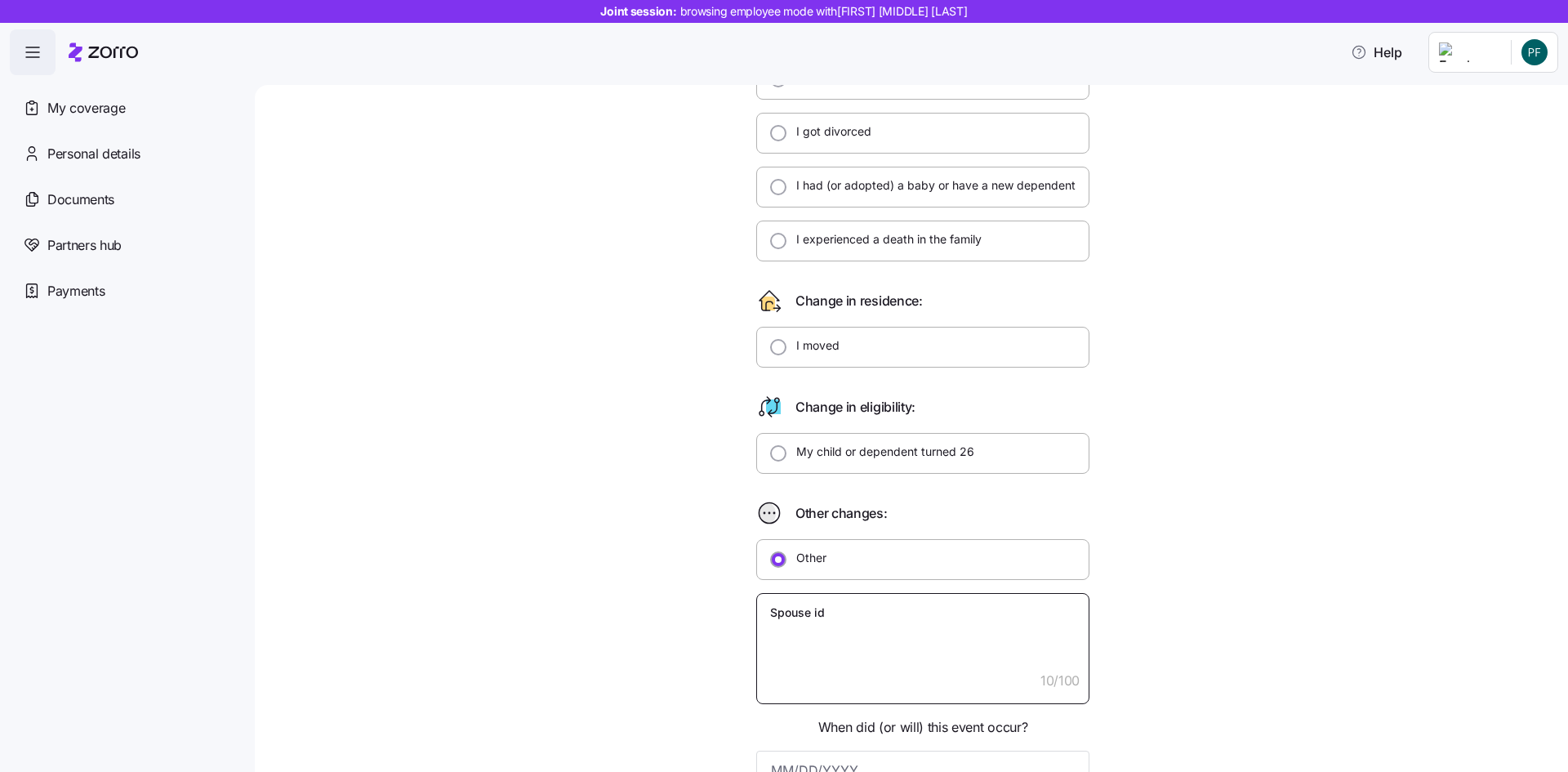 type on "x" 